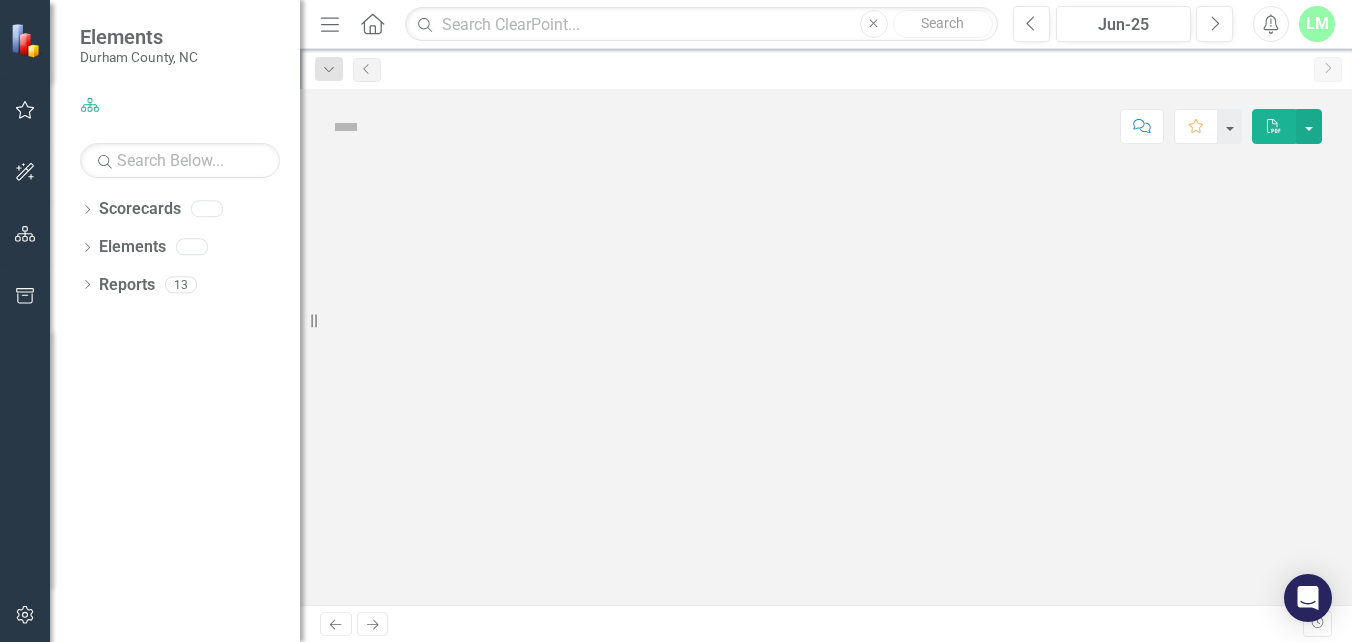 scroll, scrollTop: 0, scrollLeft: 0, axis: both 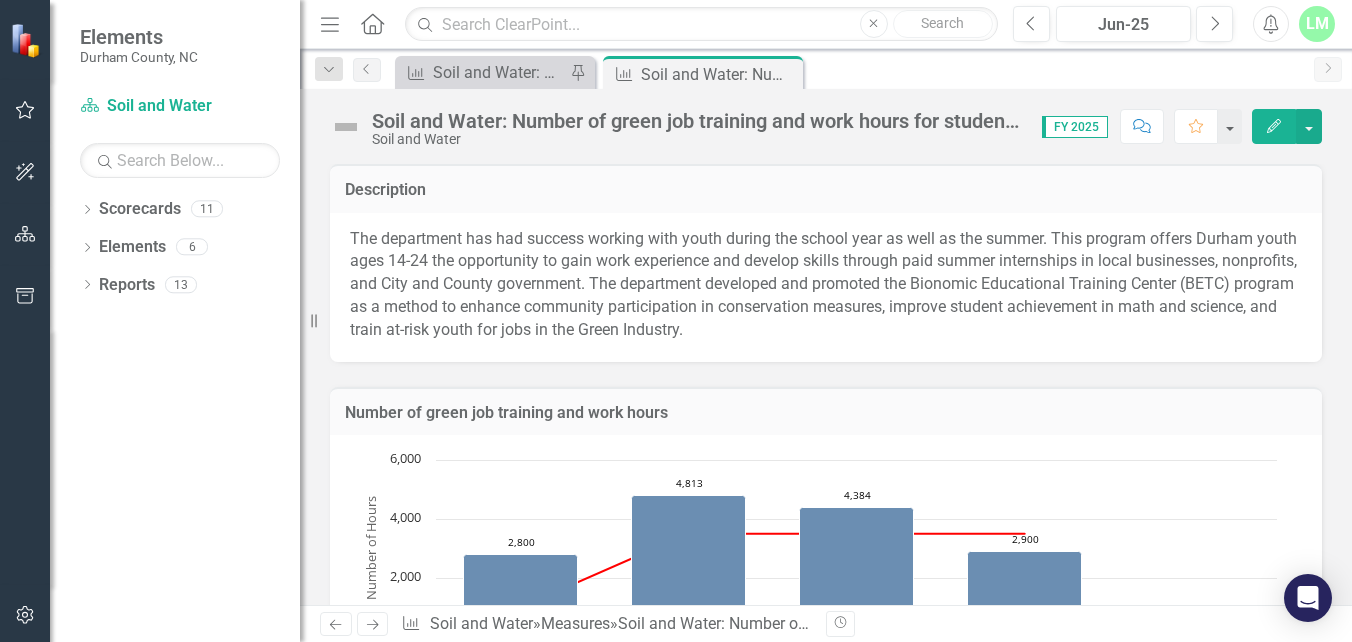 click on "The department has had success working with youth during the school year as well as the summer. This program offers Durham youth ages 14-24 the opportunity to gain work experience and develop skills through paid summer internships in local businesses, nonprofits, and City and County government. The department developed and promoted the Bionomic Educational Training Center (BETC) program as a method to enhance community participation in conservation measures, improve student achievement in math and science, and train at-risk youth for jobs in the Green Industry." at bounding box center [826, 285] 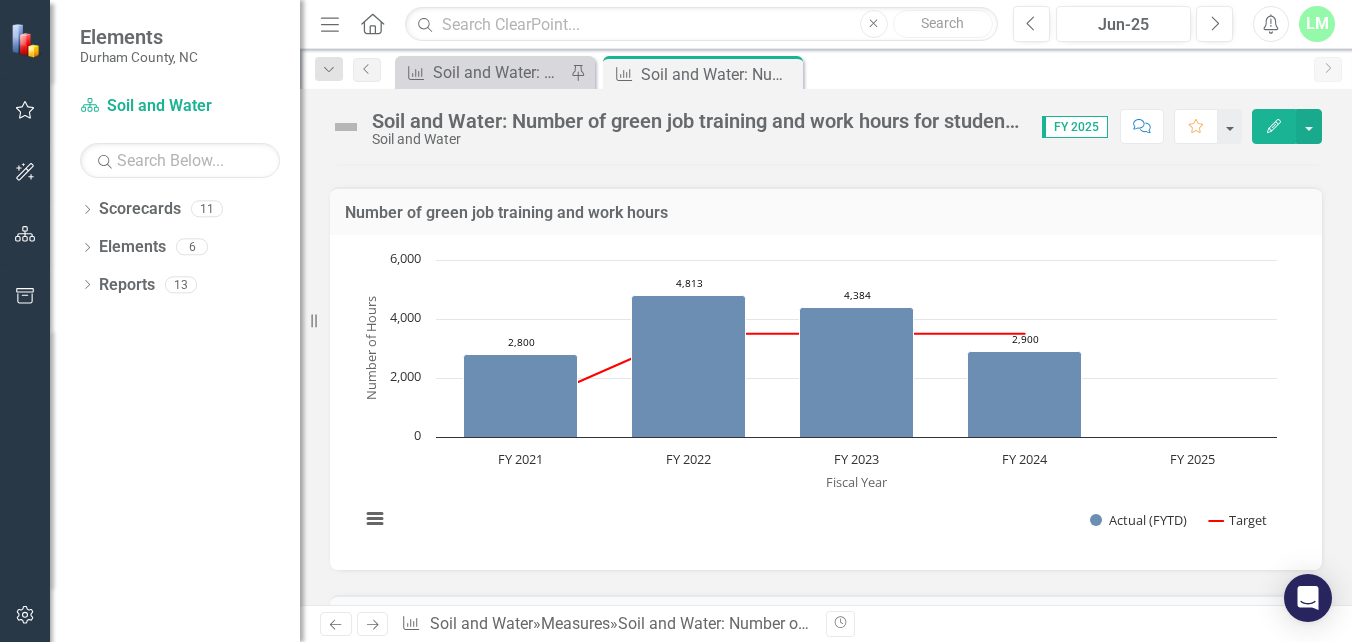 scroll, scrollTop: 250, scrollLeft: 0, axis: vertical 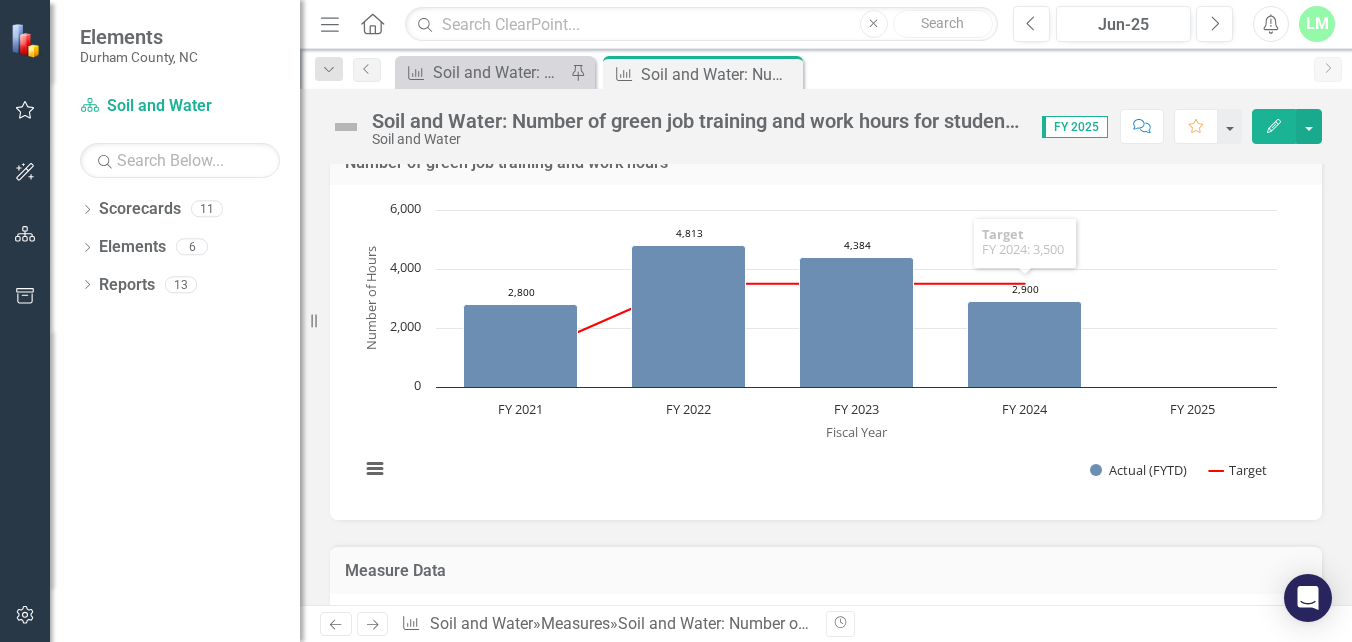 click on "Edit" at bounding box center (1274, 126) 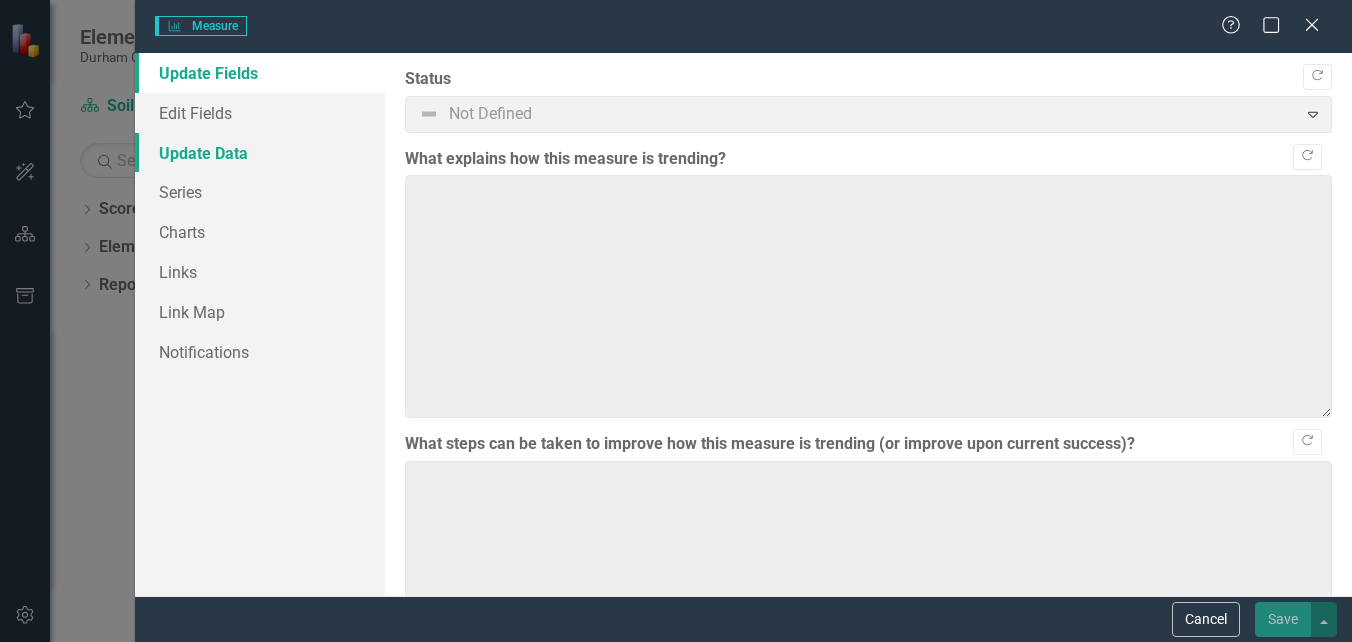 click on "Update  Data" at bounding box center (260, 153) 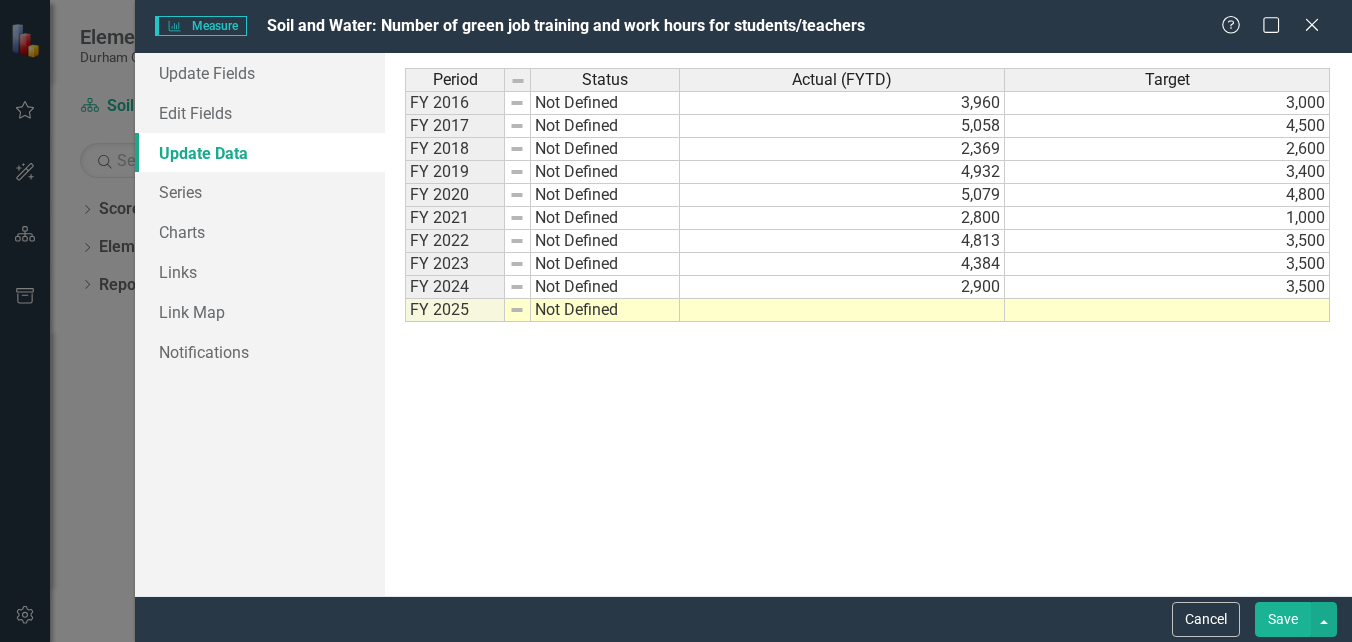 click at bounding box center [842, 310] 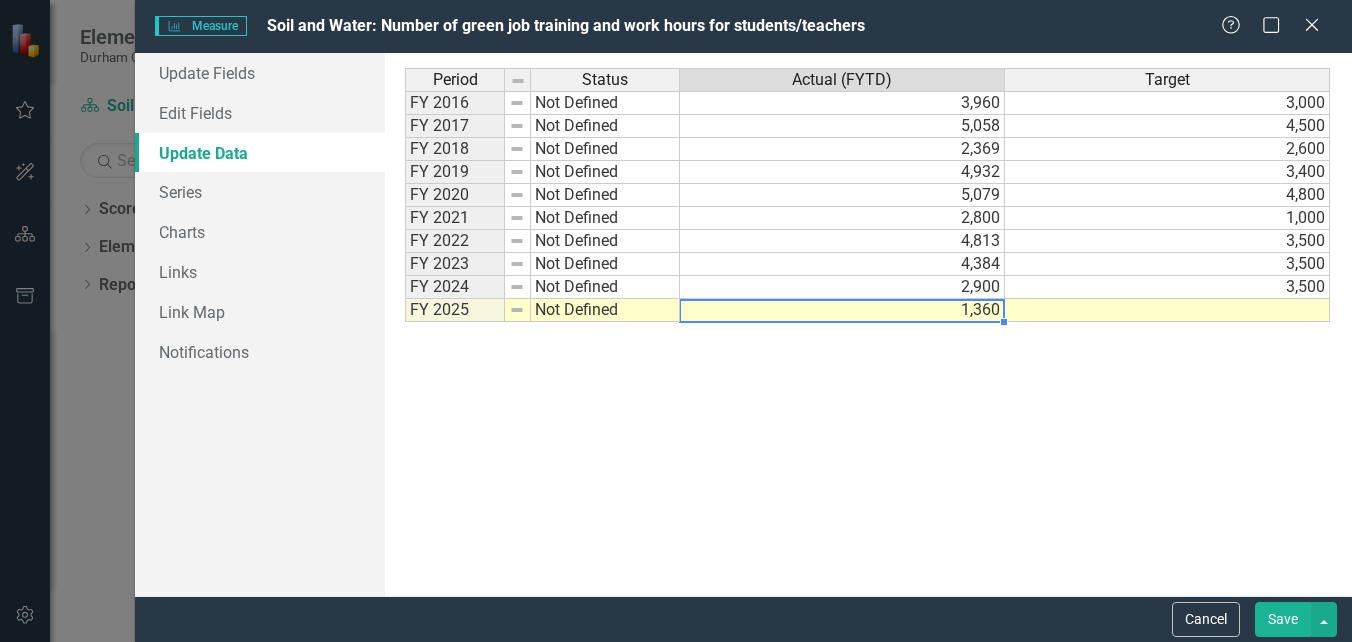 type on "1360" 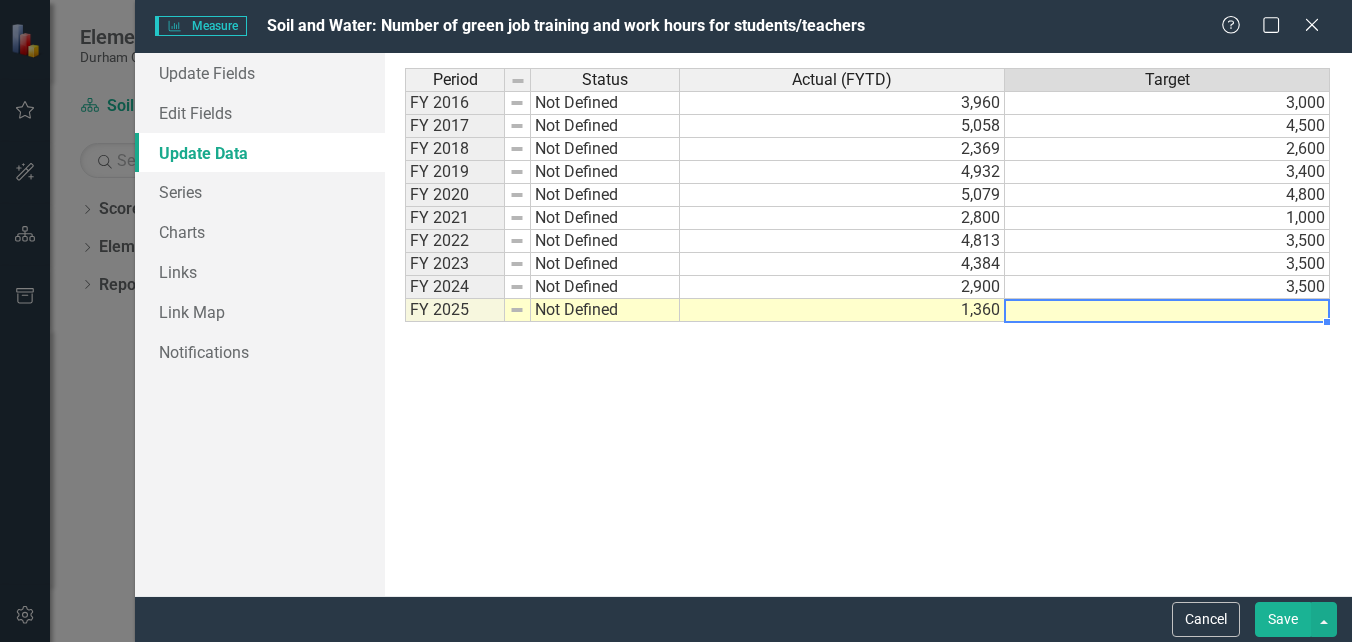 click at bounding box center [1167, 310] 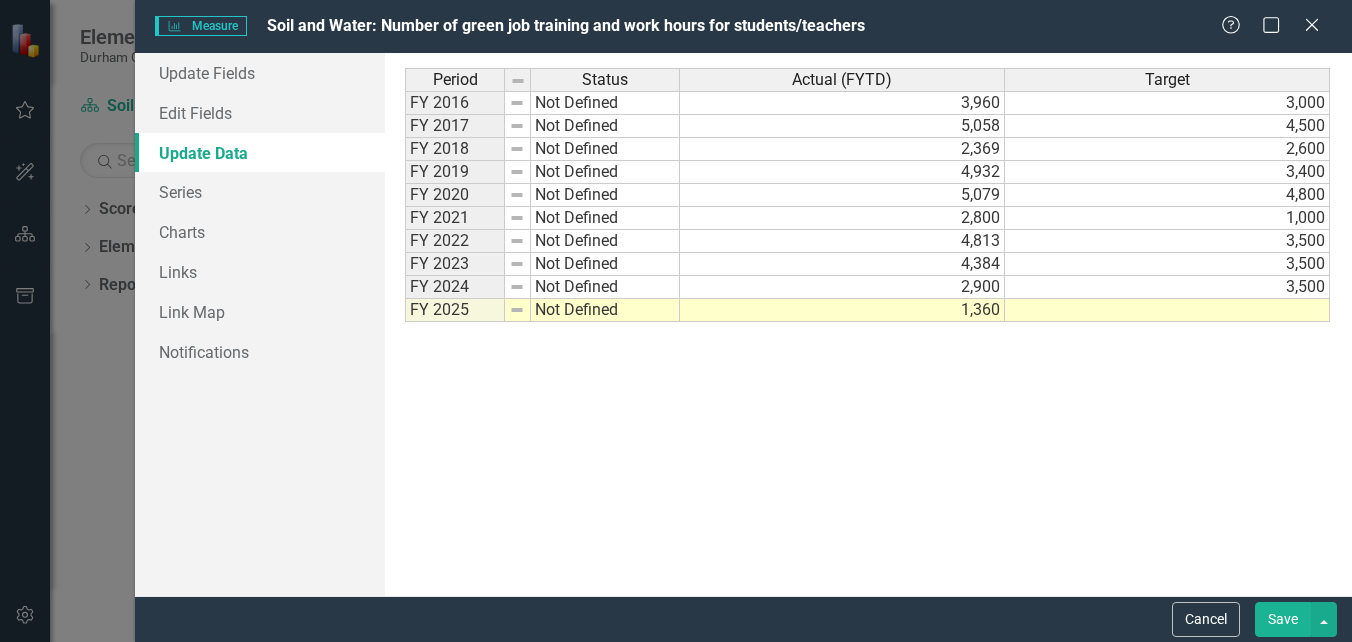 click on "Save" at bounding box center (1283, 619) 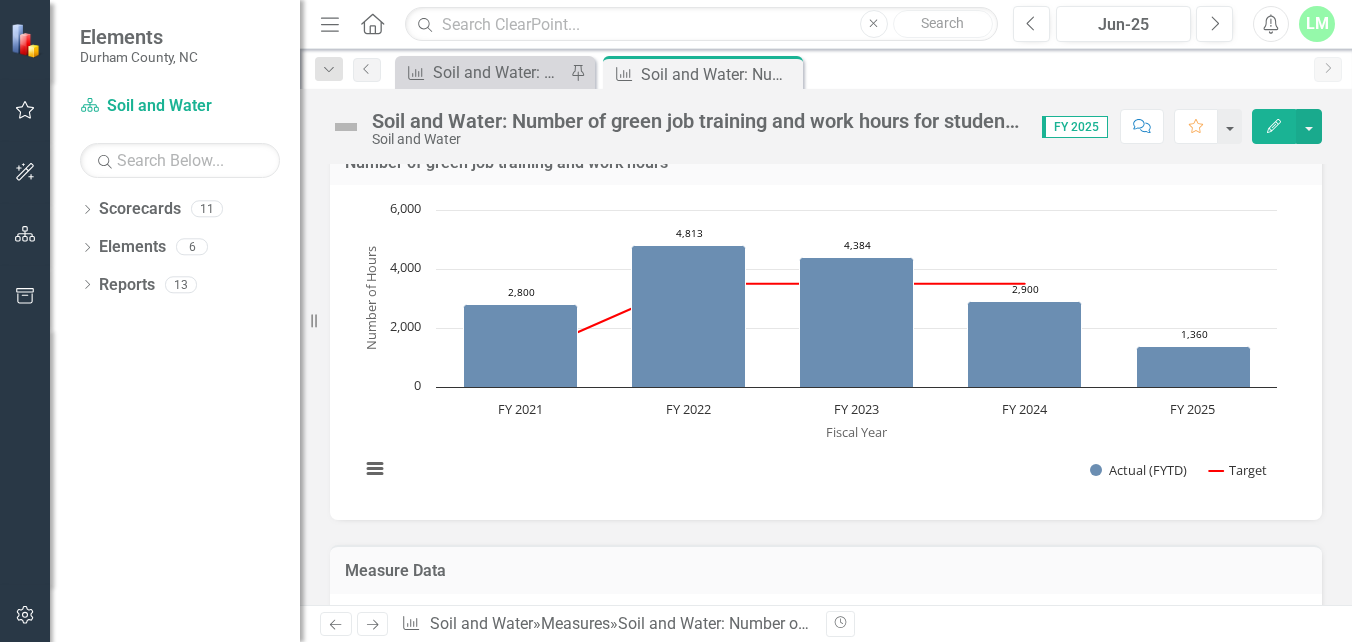type 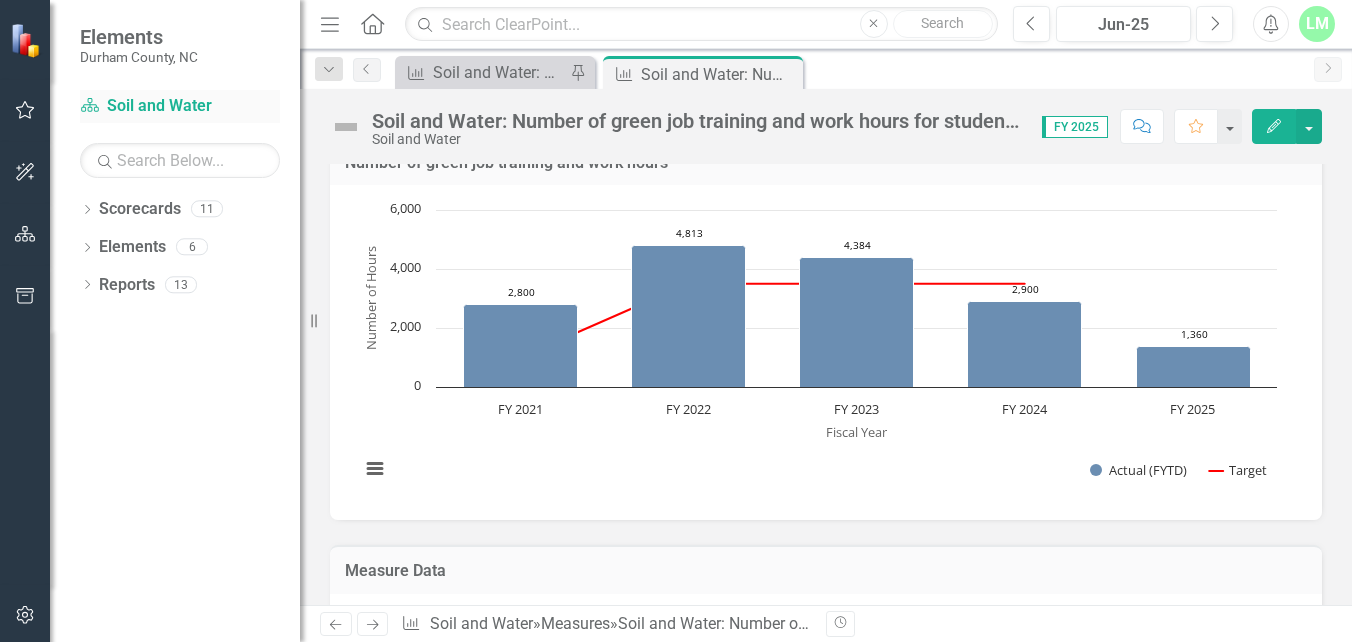 click on "Scorecard Soil and Water" at bounding box center [180, 106] 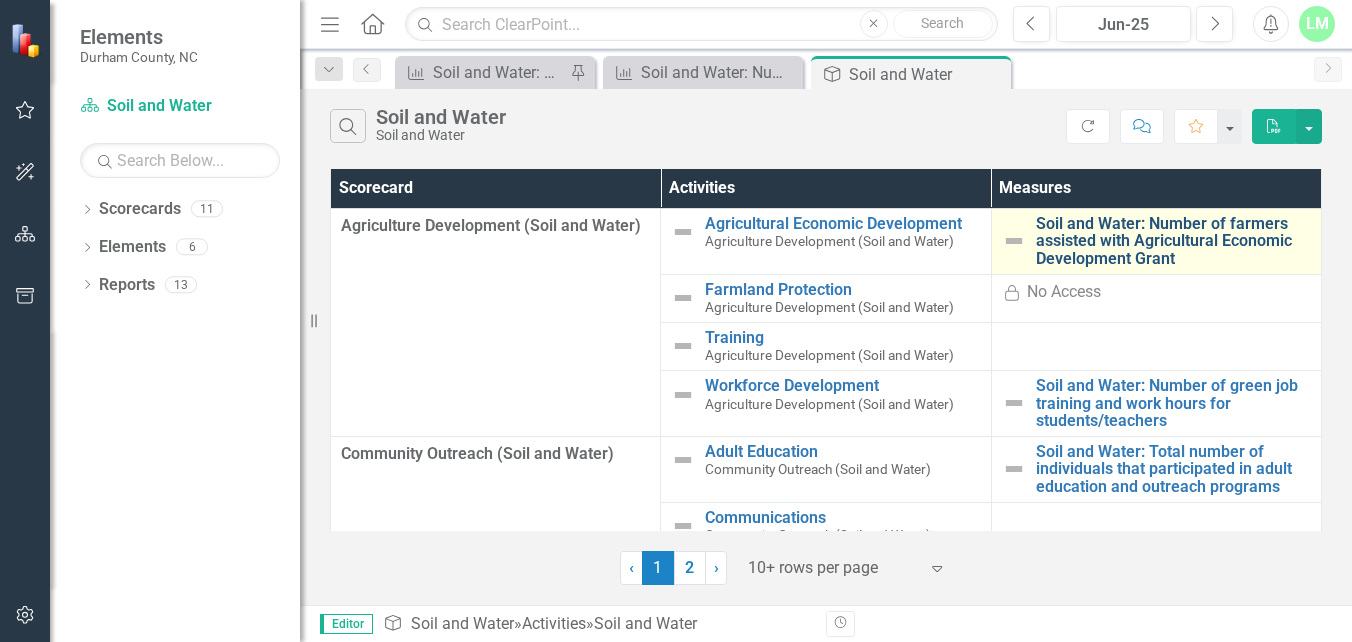 click on "Soil and Water: Number of farmers assisted with Agricultural Economic Development Grant" at bounding box center [1173, 241] 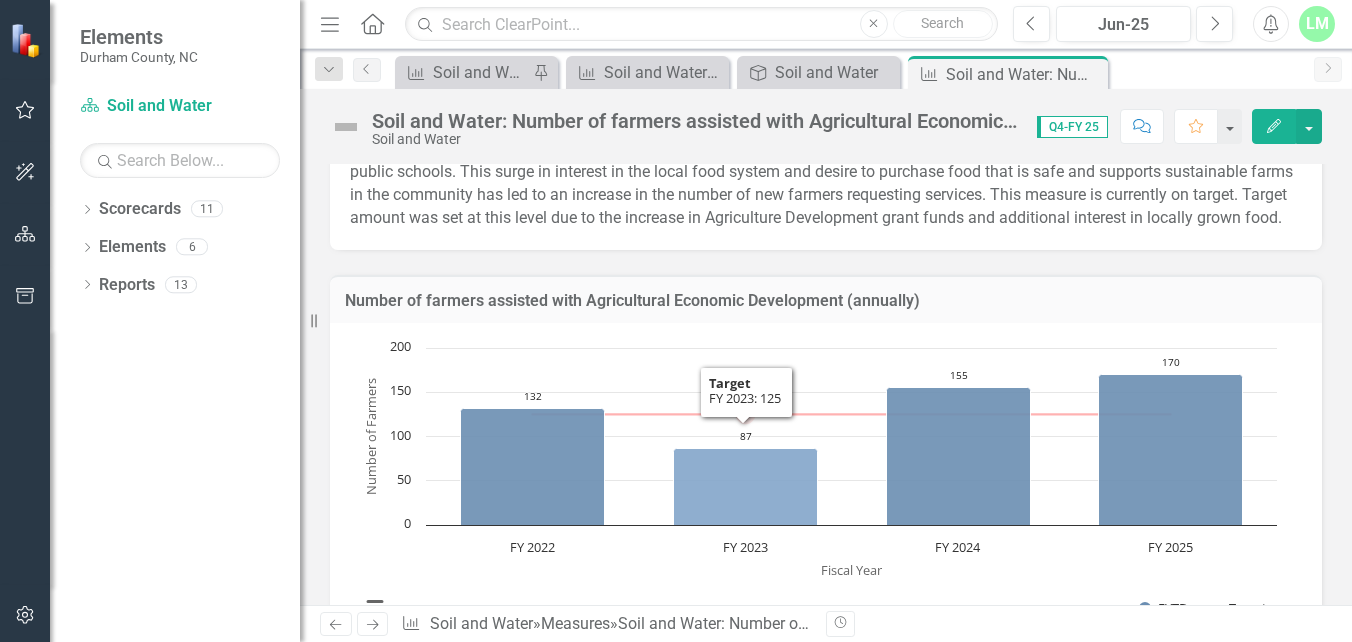 scroll, scrollTop: 0, scrollLeft: 0, axis: both 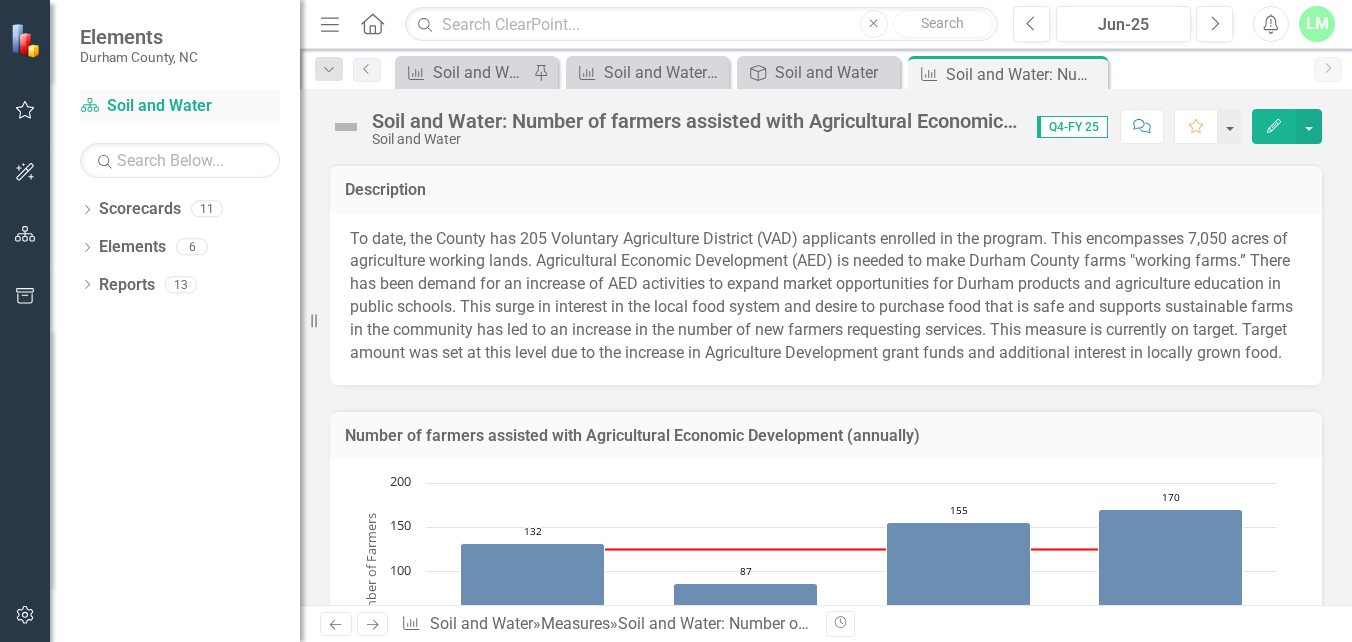 click on "Scorecard Soil and Water" at bounding box center (180, 106) 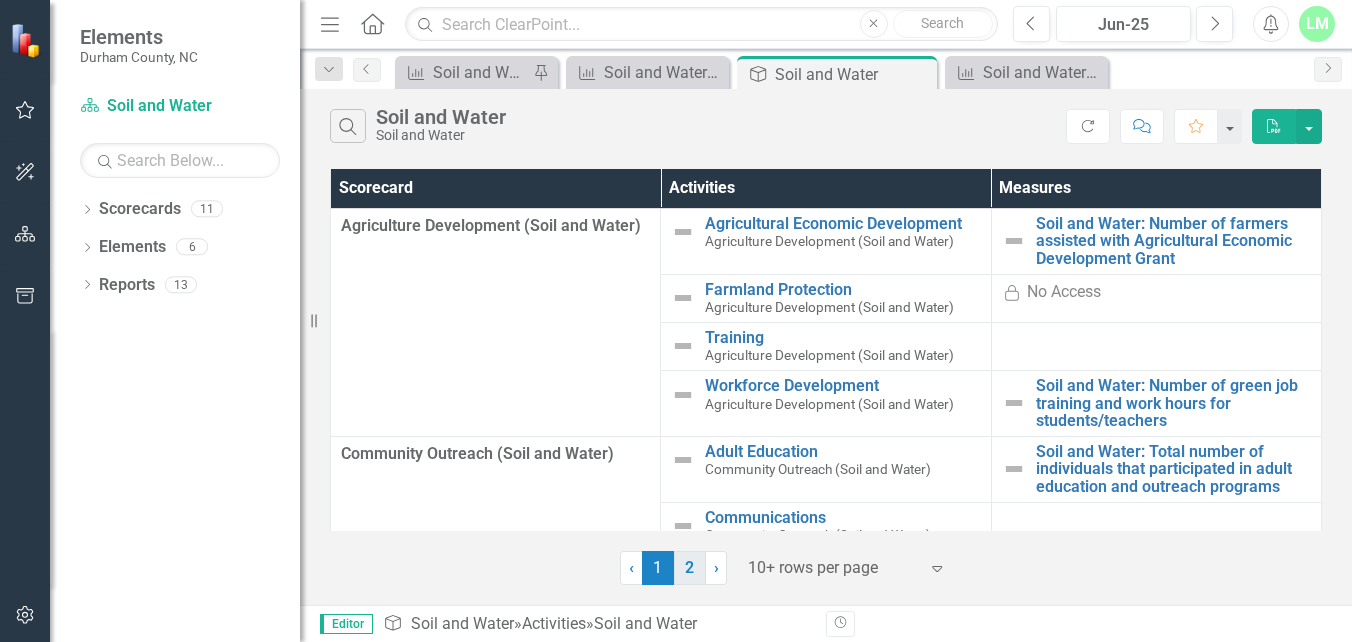 click on "2" at bounding box center (690, 568) 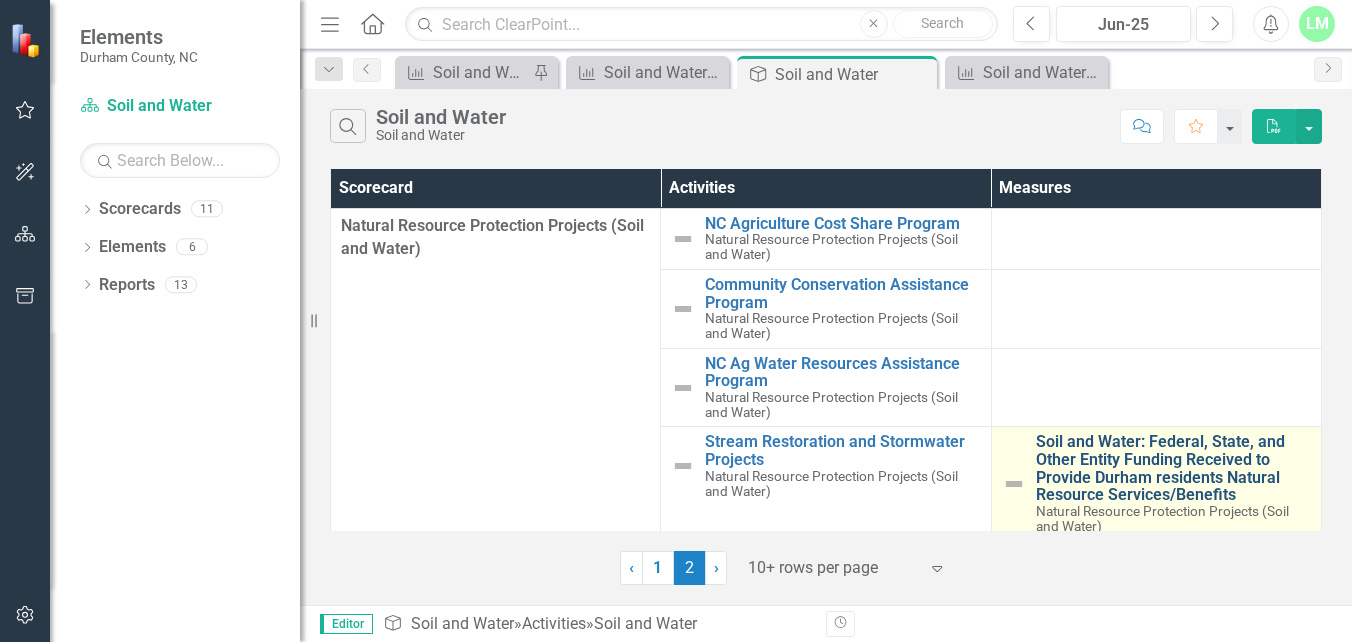 click on "Soil and Water: Federal, State, and Other Entity Funding Received to Provide Durham residents Natural Resource Services/Benefits" at bounding box center [1173, 468] 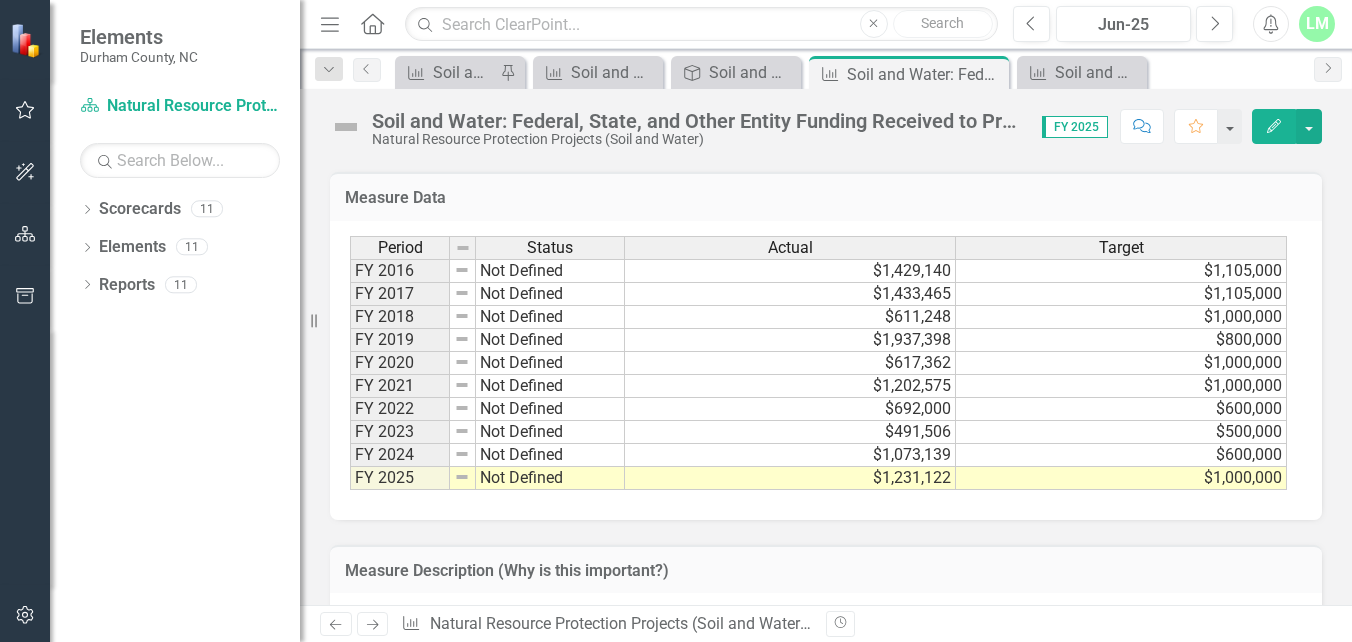 scroll, scrollTop: 696, scrollLeft: 0, axis: vertical 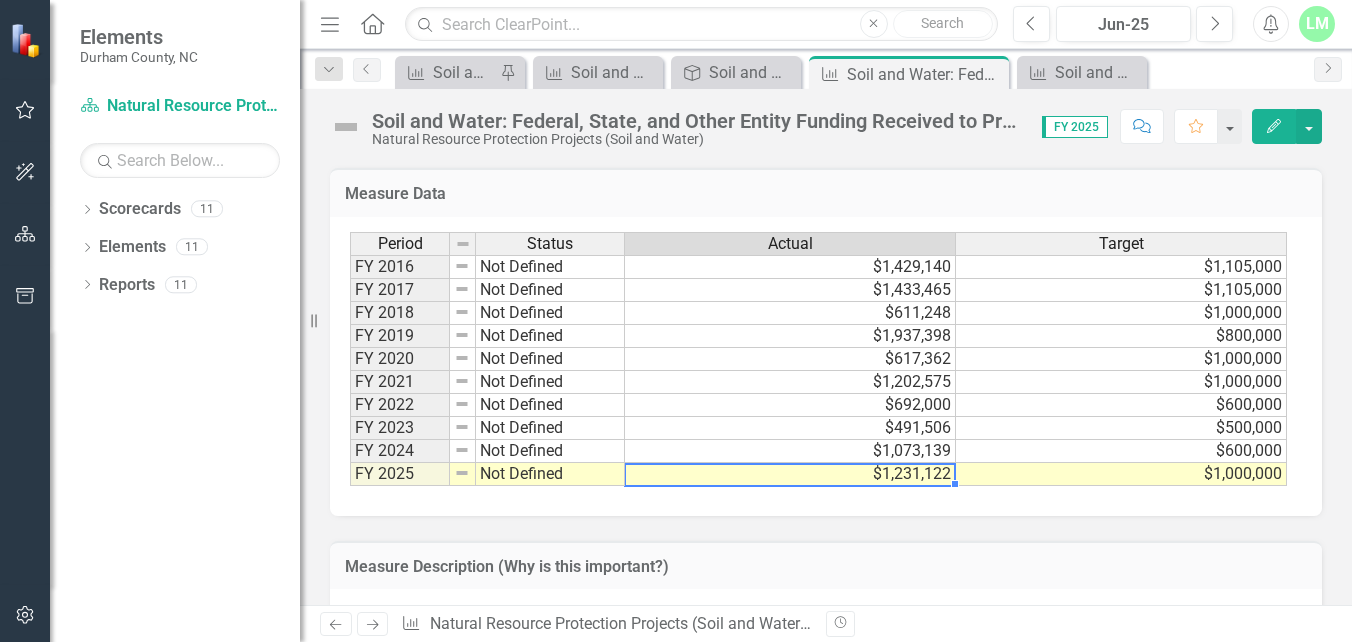 click on "Period Status Actual Target FY 2016 Not Defined $1,429,140 $1,105,000 FY 2017 Not Defined $1,433,465 $1,105,000 FY 2018 Not Defined $611,248 $1,000,000 FY 2019 Not Defined $1,937,398 $800,000 FY 2020 Not Defined $617,362 $1,000,000 FY 2021 Not Defined $1,202,575 $1,000,000 FY 2022 Not Defined $692,000 $600,000 FY 2023 Not Defined $491,506 $500,000 FY 2024 Not Defined $1,073,139 $600,000 FY 2025 Not Defined $1,231,122 $1,000,000" at bounding box center (350, 359) 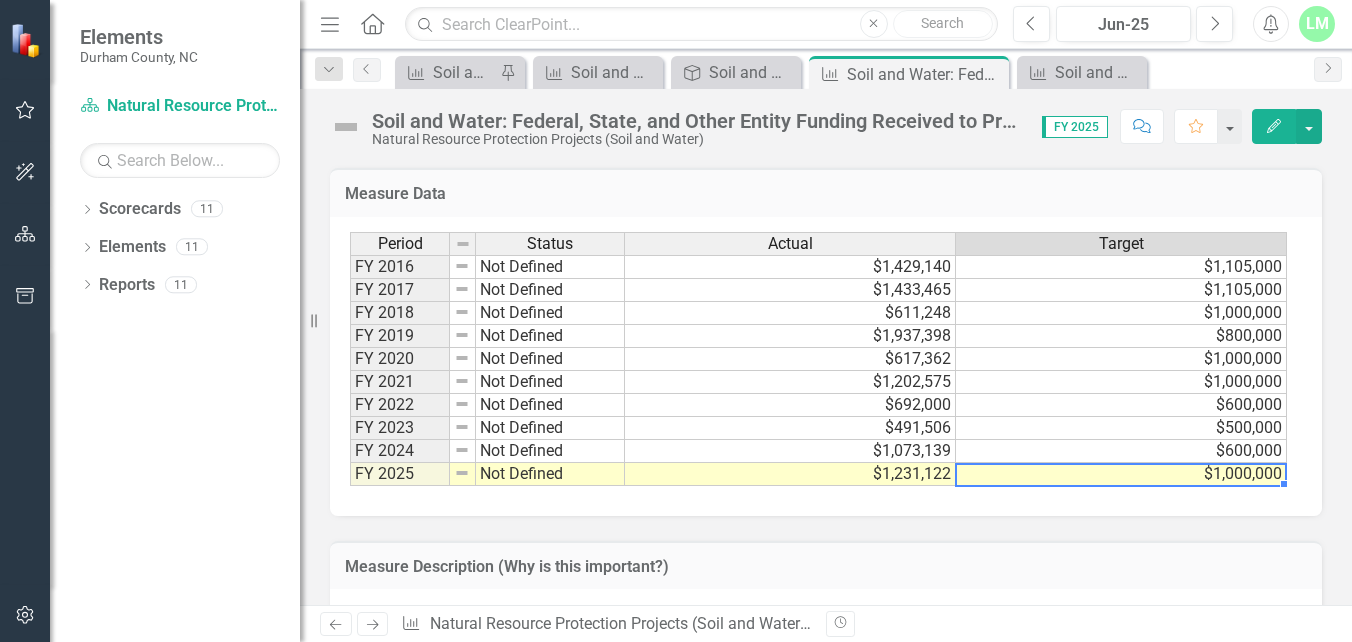 click on "$1,000,000" at bounding box center [1121, 474] 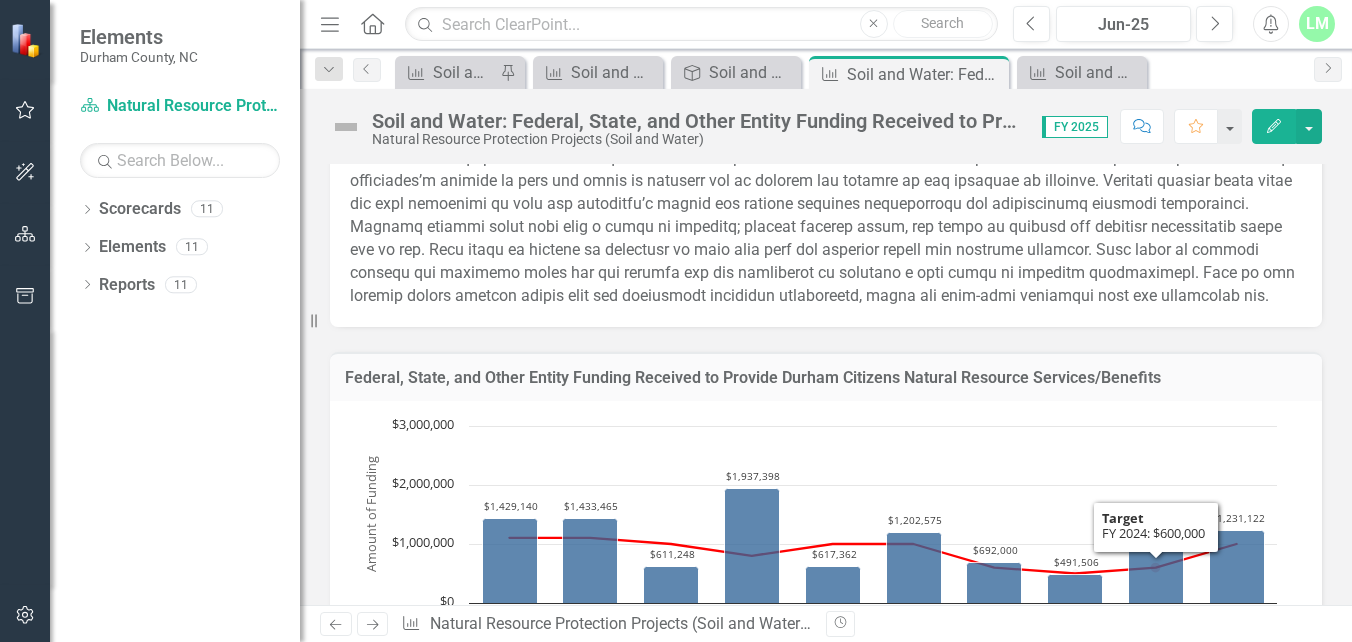 scroll, scrollTop: 102, scrollLeft: 0, axis: vertical 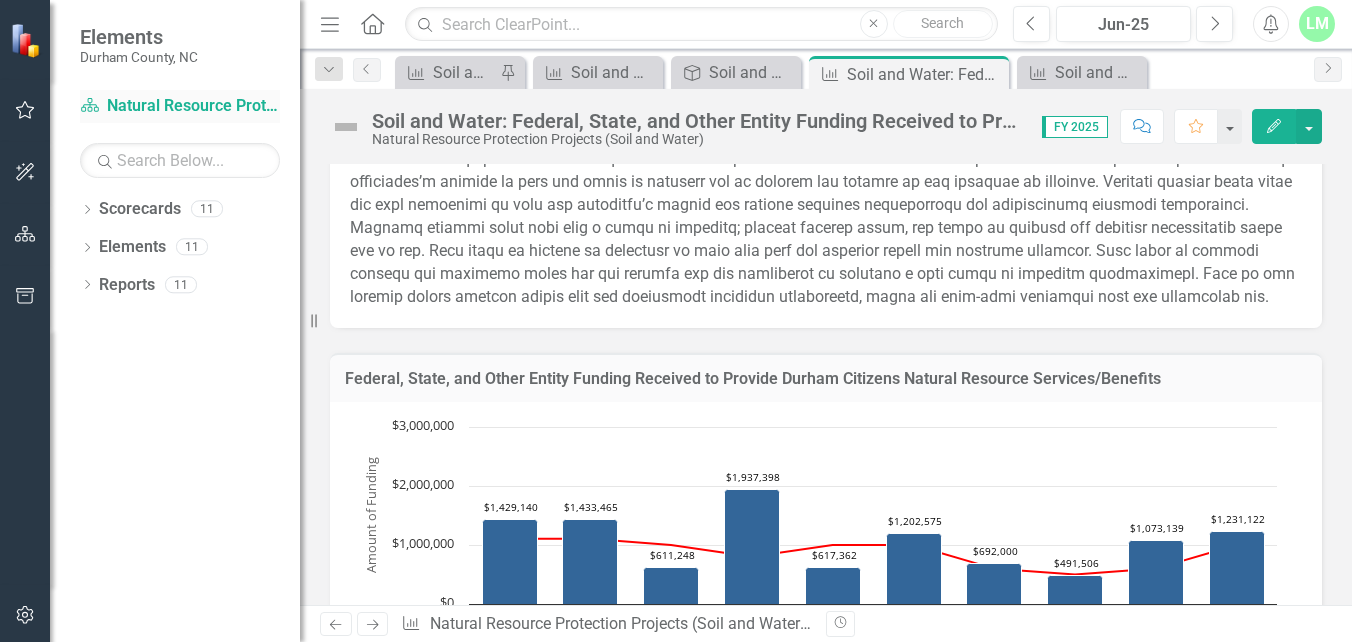 click on "Scorecard Natural Resource Protection Projects (Soil and Water)" at bounding box center [180, 106] 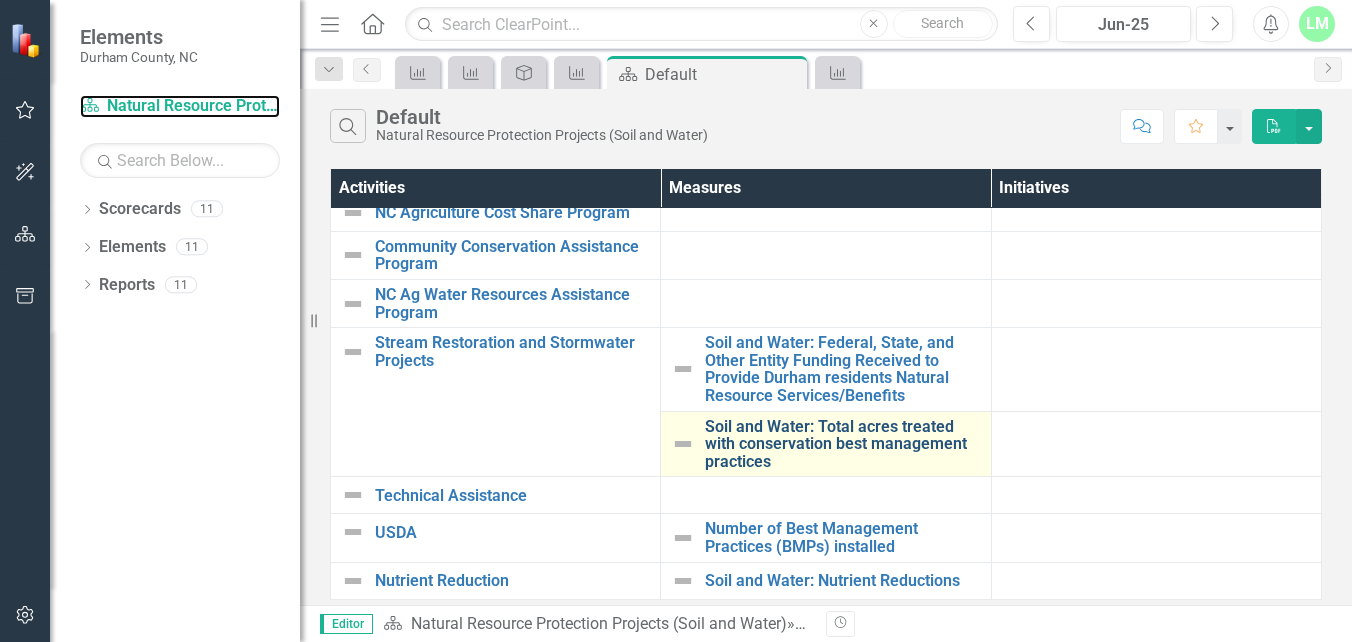 scroll, scrollTop: 29, scrollLeft: 0, axis: vertical 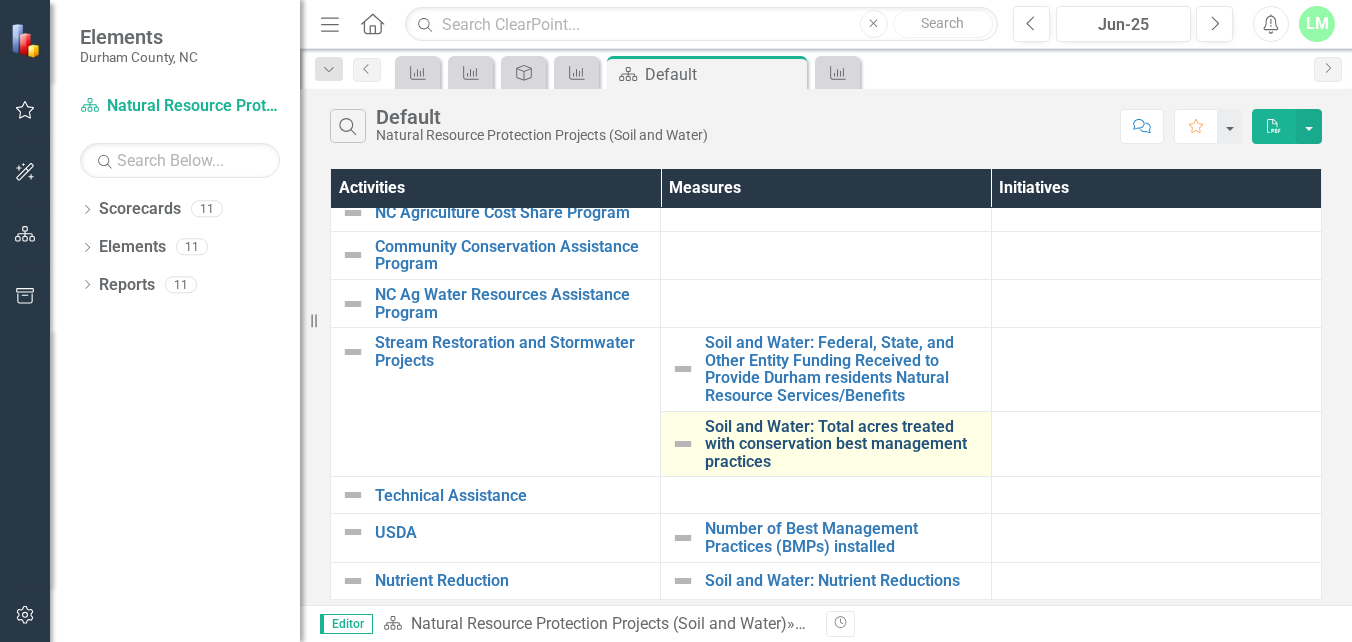 click on "Soil and Water: Total acres treated with conservation best management practices" at bounding box center (842, 444) 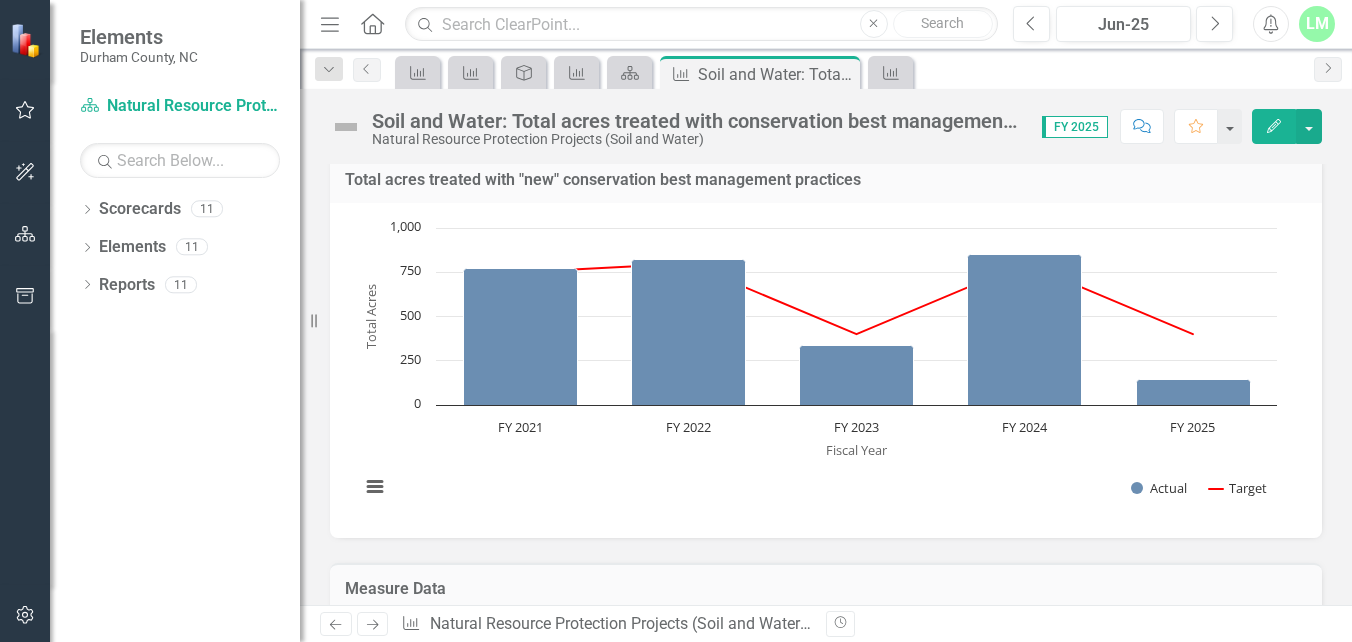scroll, scrollTop: 0, scrollLeft: 0, axis: both 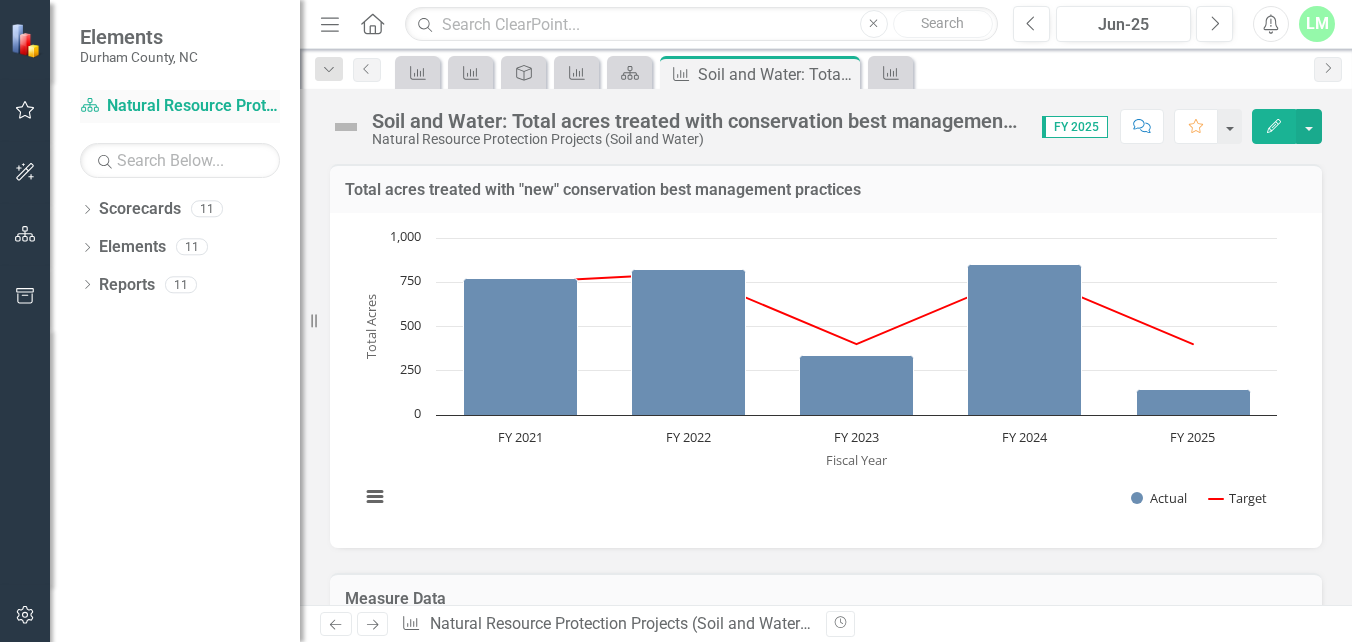 click on "Scorecard Natural Resource Protection Projects (Soil and Water)" at bounding box center (180, 106) 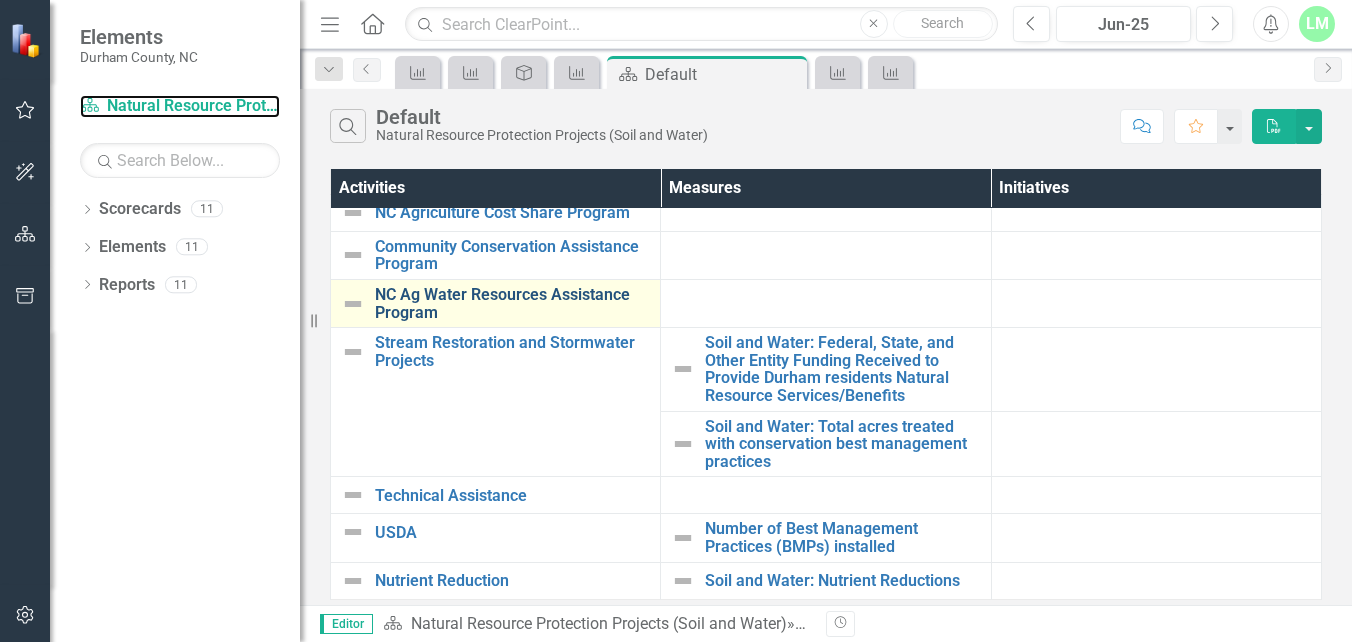 scroll, scrollTop: 29, scrollLeft: 0, axis: vertical 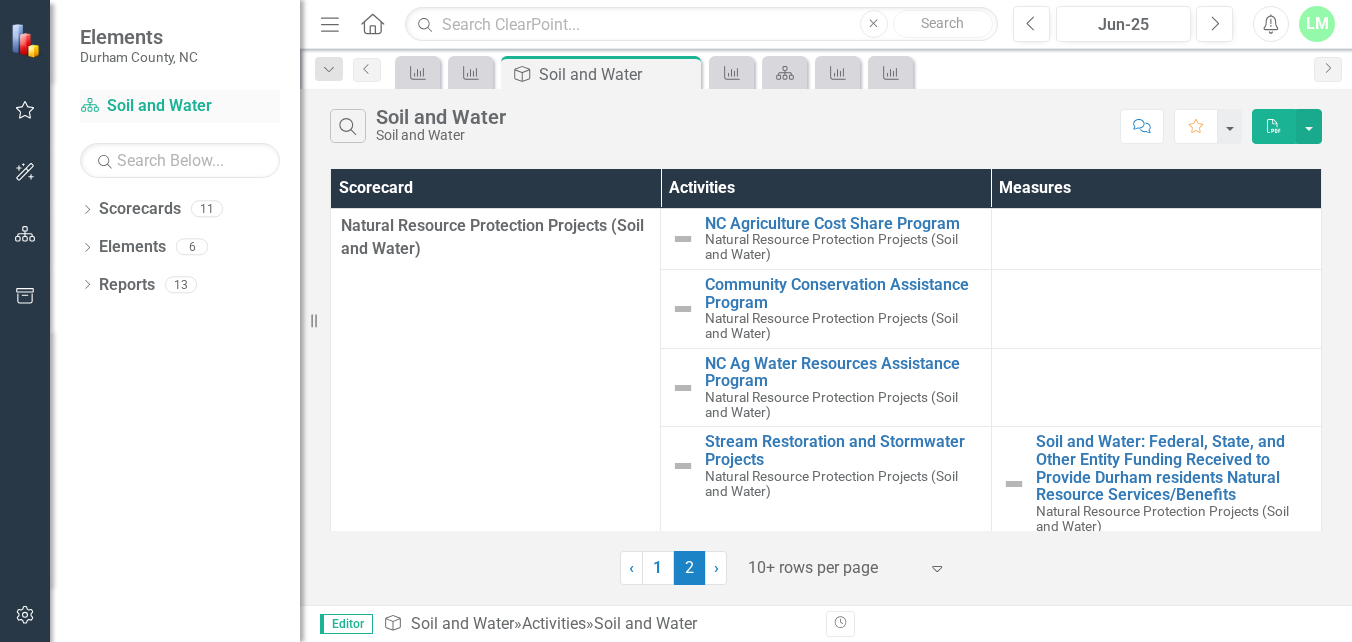 click on "Scorecard Soil and Water" at bounding box center [180, 106] 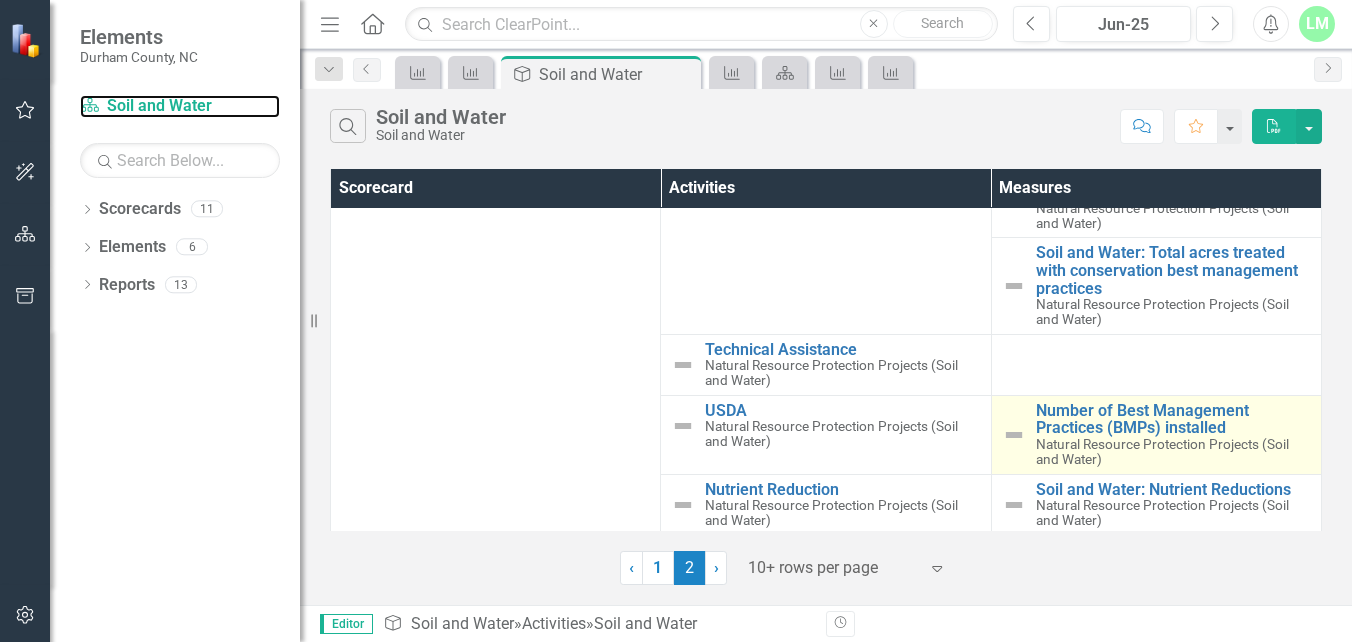 scroll, scrollTop: 308, scrollLeft: 0, axis: vertical 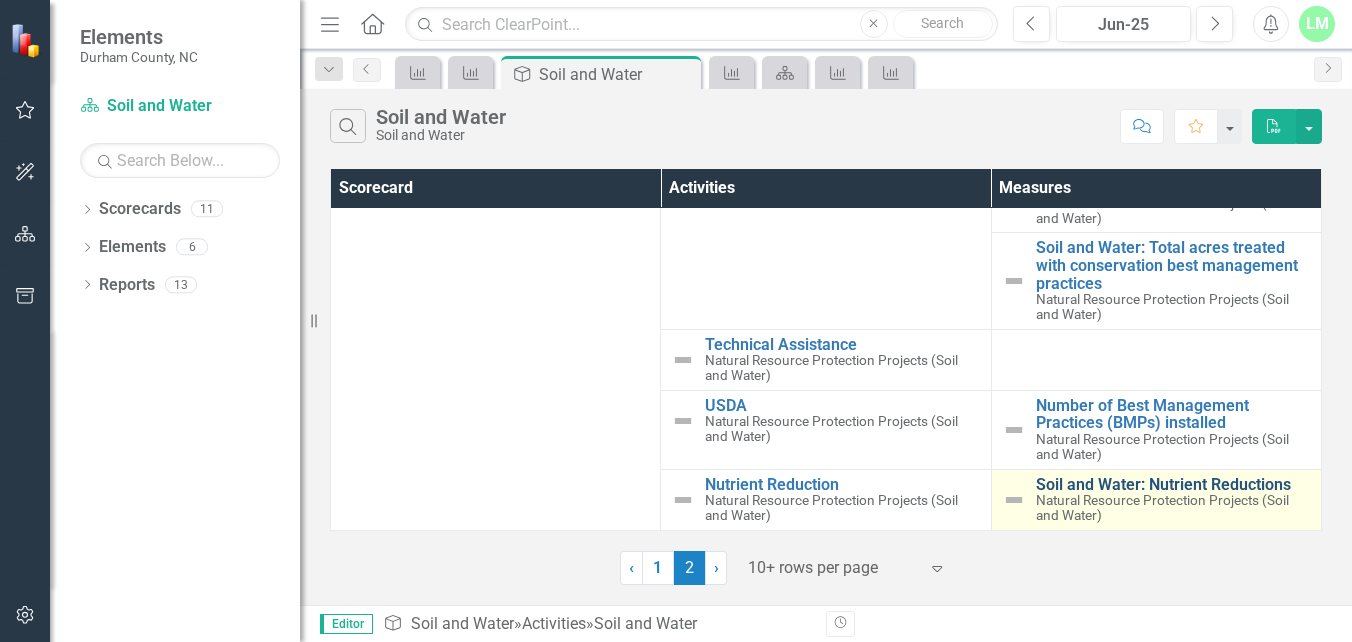 click on "Soil and Water: Nutrient Reductions" at bounding box center (1173, 485) 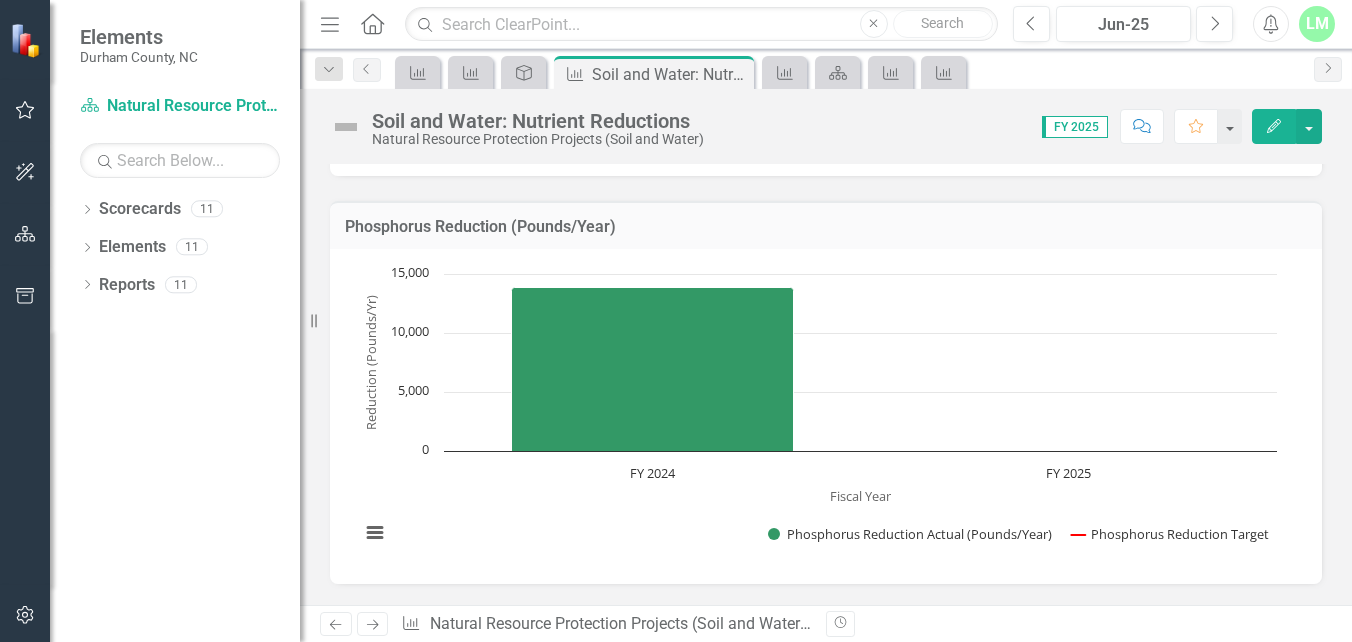 scroll, scrollTop: 368, scrollLeft: 0, axis: vertical 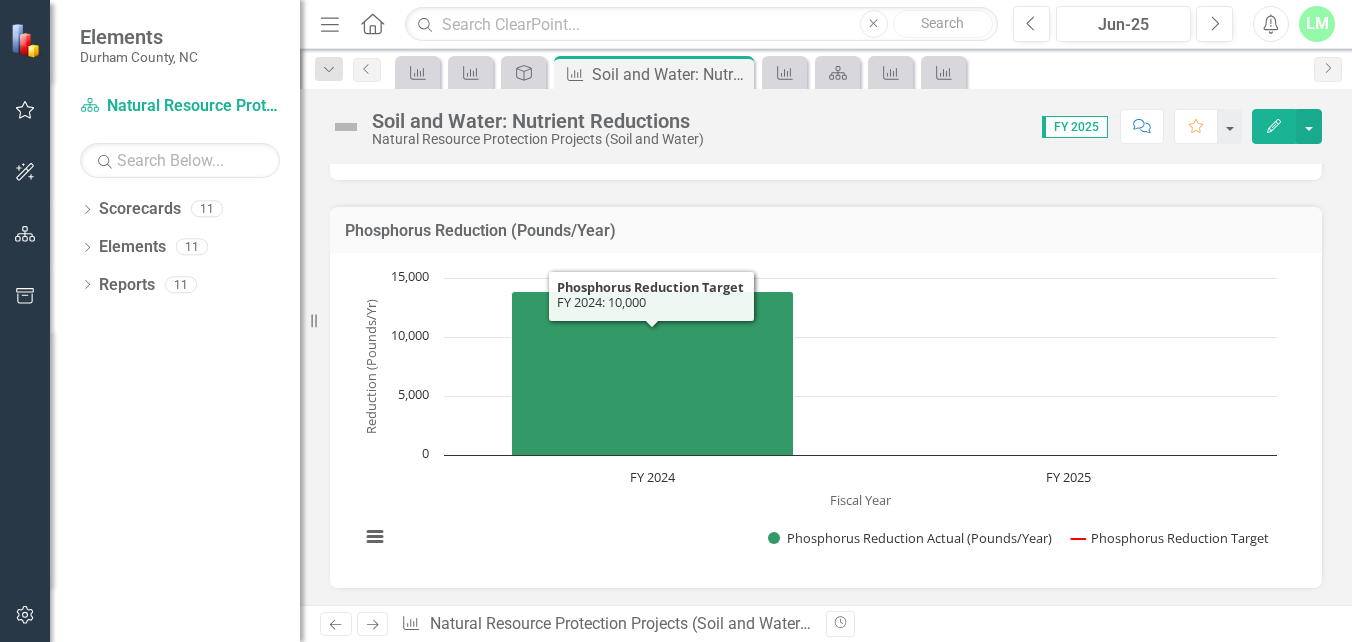 click on "Edit" at bounding box center (1274, 126) 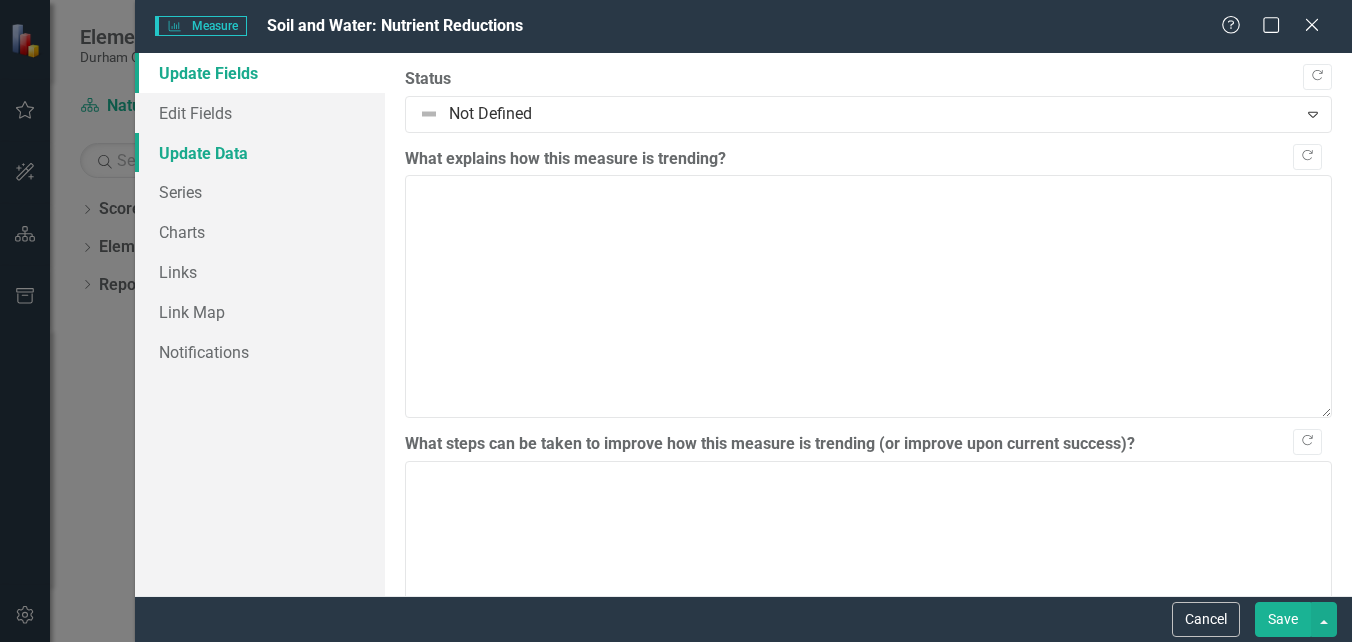 click on "Update  Data" at bounding box center (260, 153) 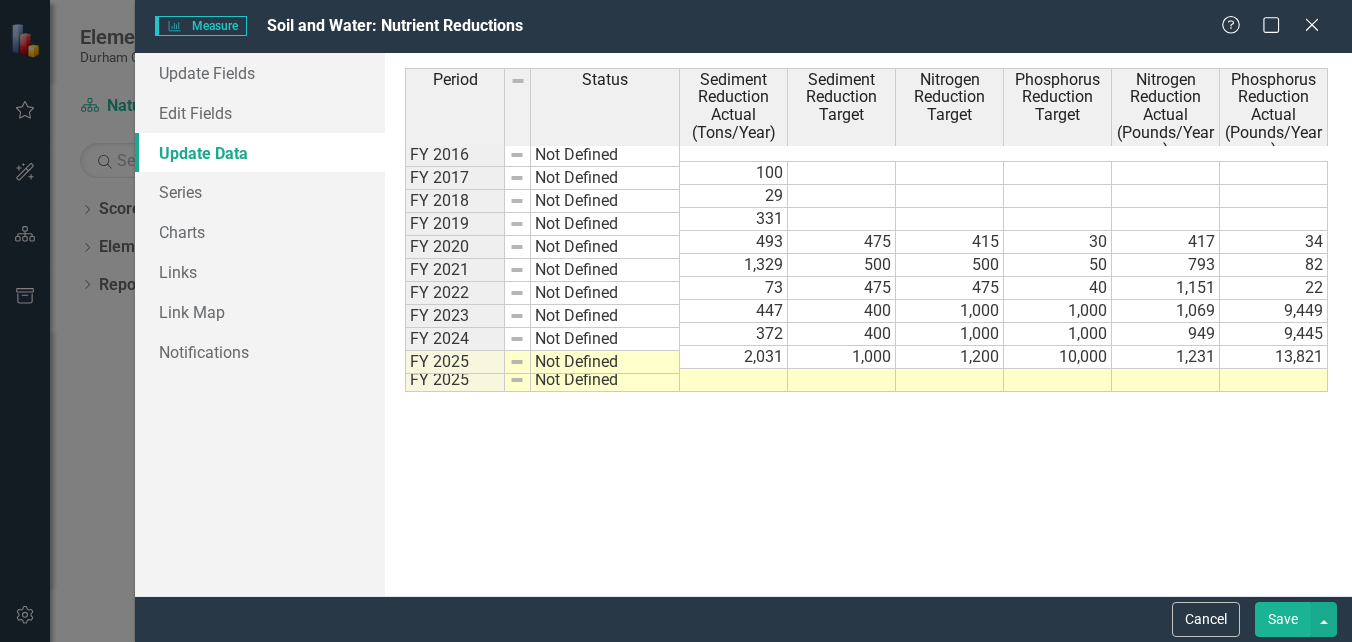 click at bounding box center (734, 380) 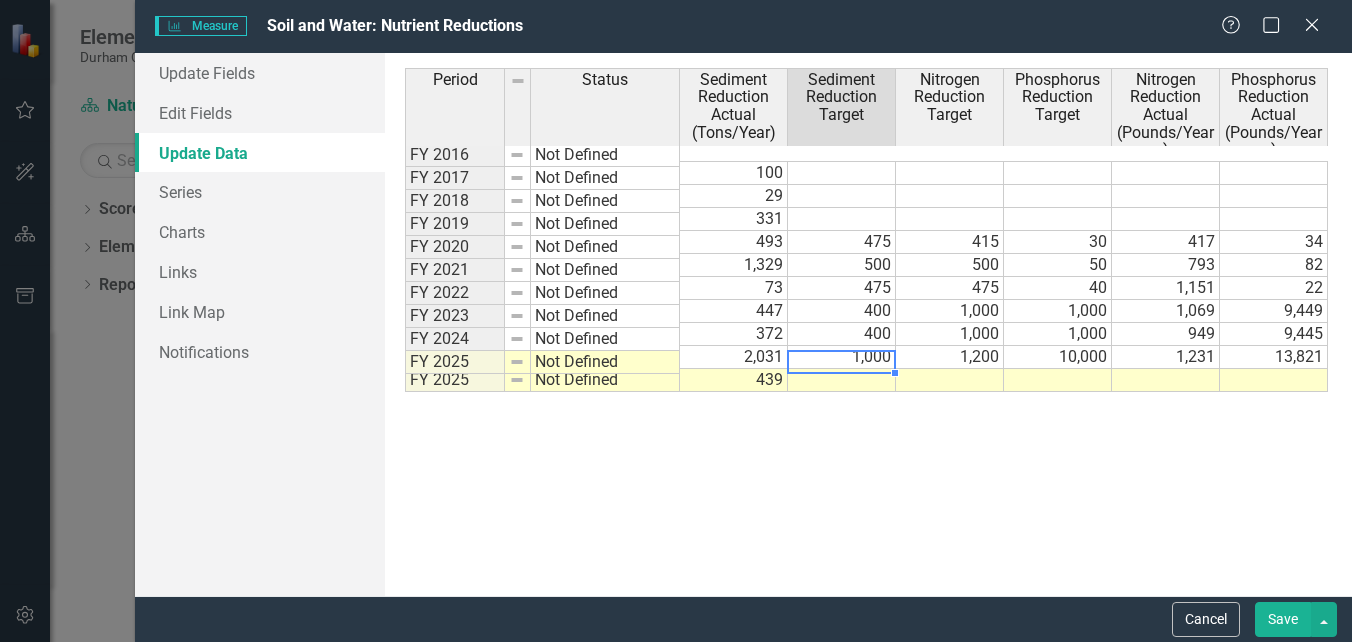 click at bounding box center (842, 380) 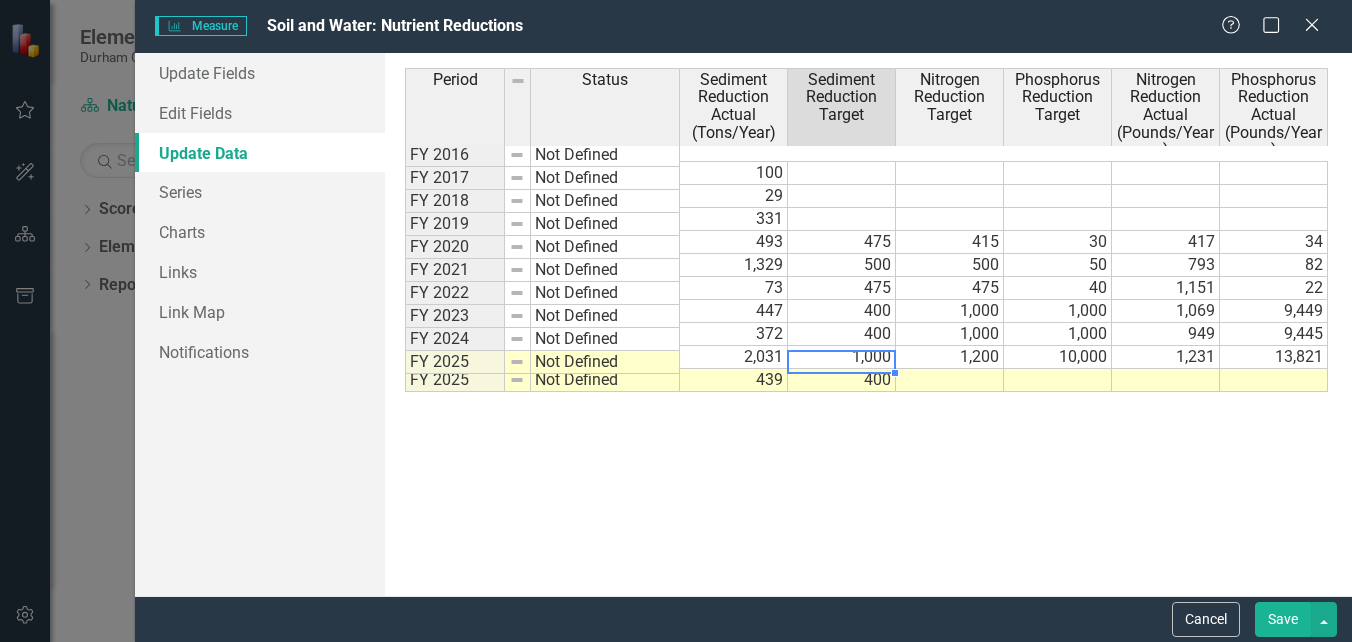 click at bounding box center [950, 380] 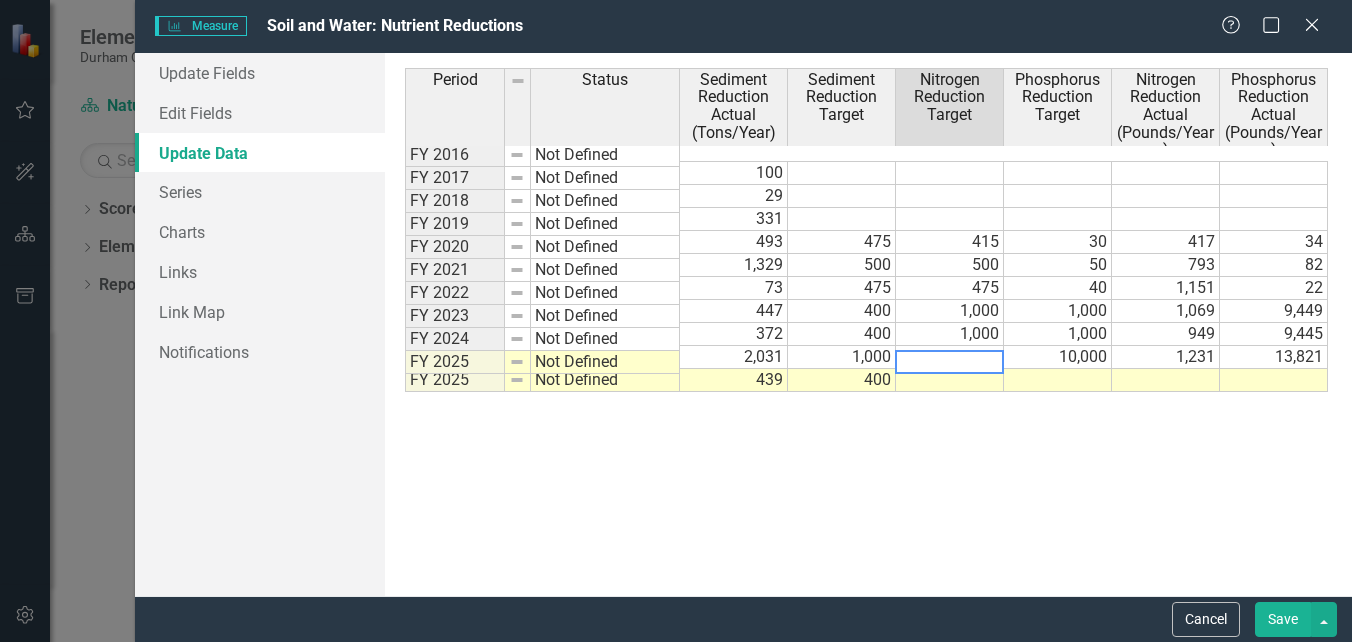 click at bounding box center [1058, 380] 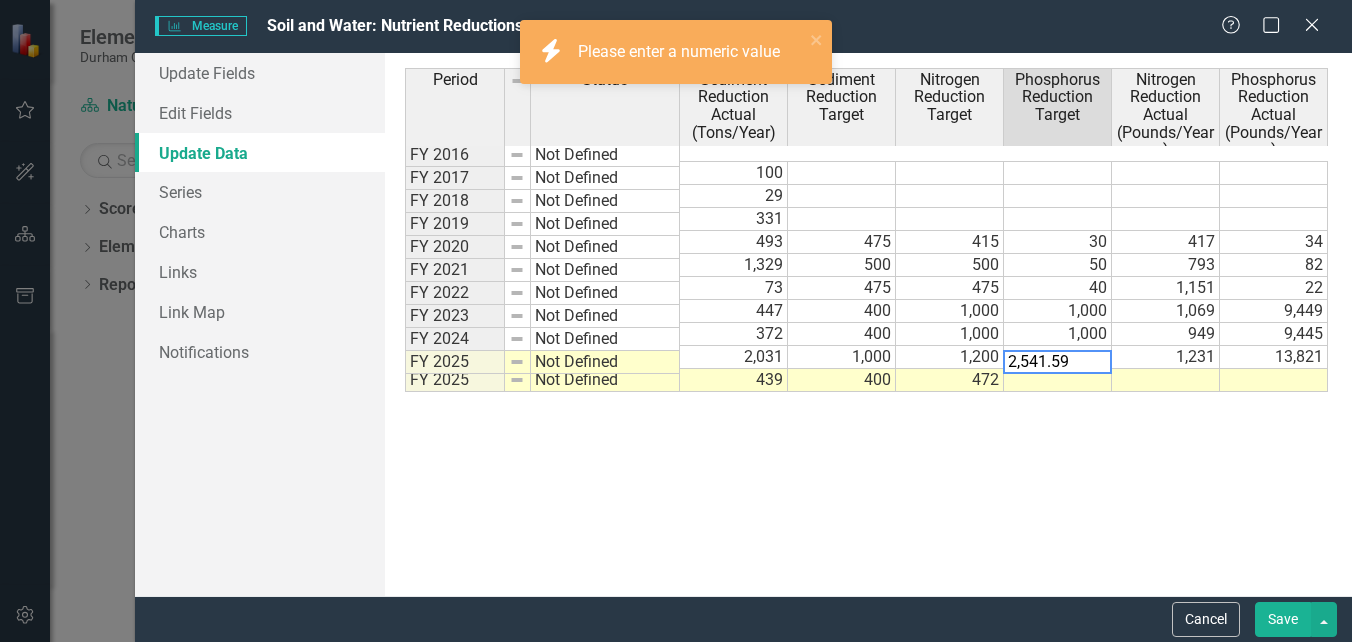 click on "Period Status Sediment Reduction Actual (Tons/Year) Sediment Reduction Target Nitrogen Reduction Target Phosphorus Reduction Target Nitrogen Reduction Actual (Pounds/Year) Phosphorus Reduction Actual (Pounds/Year) FY 2016 Not Defined 100 FY 2017 Not Defined 29 FY 2018 Not Defined 331 FY 2019 Not Defined 493 475 415 30 417 34 FY 2020 Not Defined 1,329 500 500 50 793 82 FY 2021 Not Defined 73 475 475 40 1,151 22 FY 2022 Not Defined 447 400 1,000 1,000 1,069 9,449 FY 2023 Not Defined 372 400 1,000 1,000 949 9,445 FY 2024 Not Defined 2,031 1,000 1,200 10,000 1,231 13,821 FY 2025 Not Defined 439 400 472" at bounding box center (868, 324) 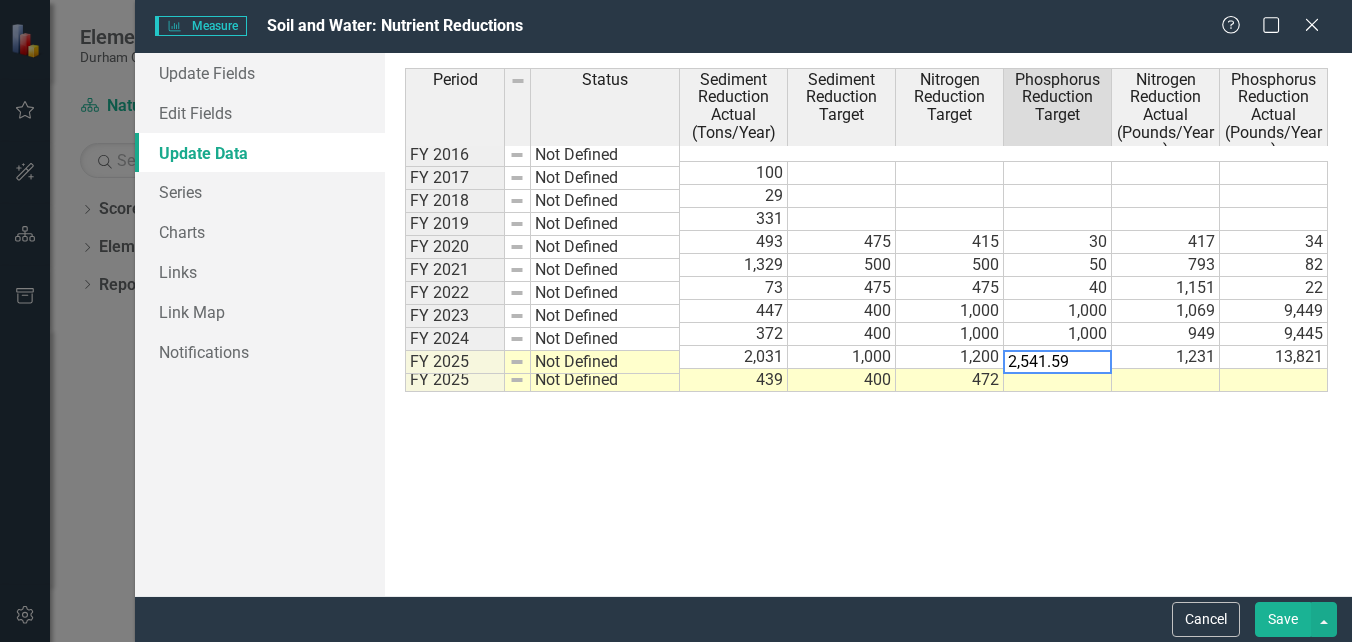 click on "2,541.59" at bounding box center [1057, 362] 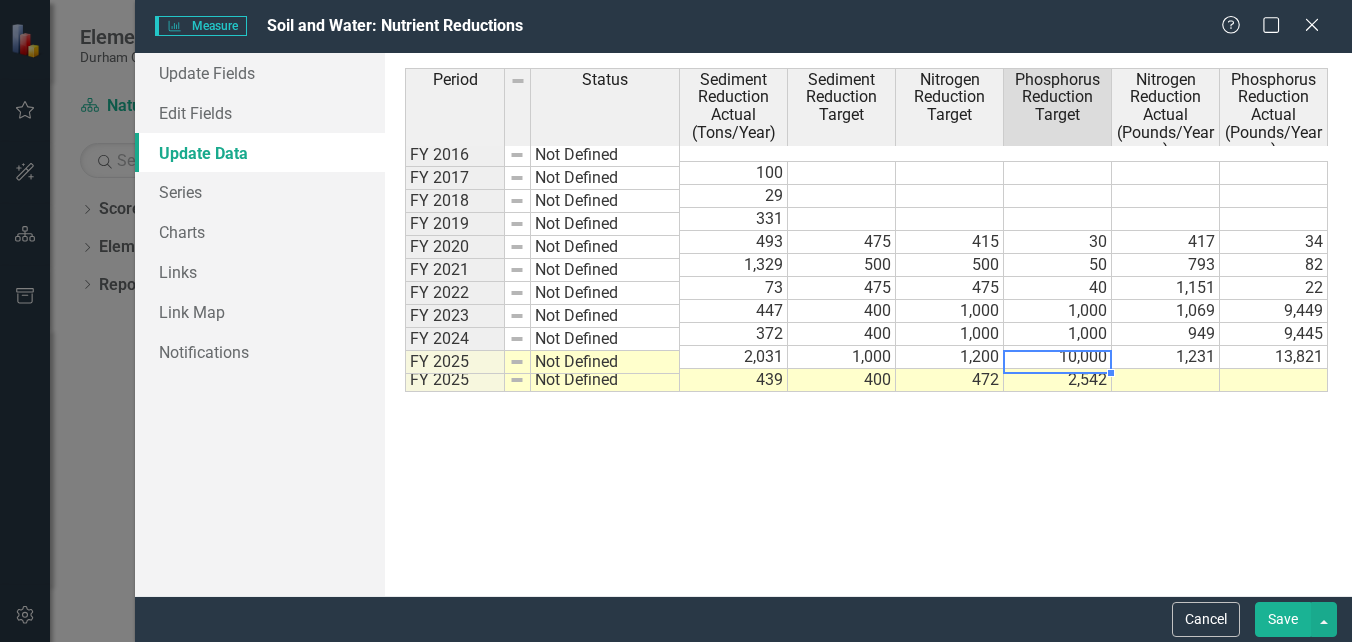 click at bounding box center [1166, 380] 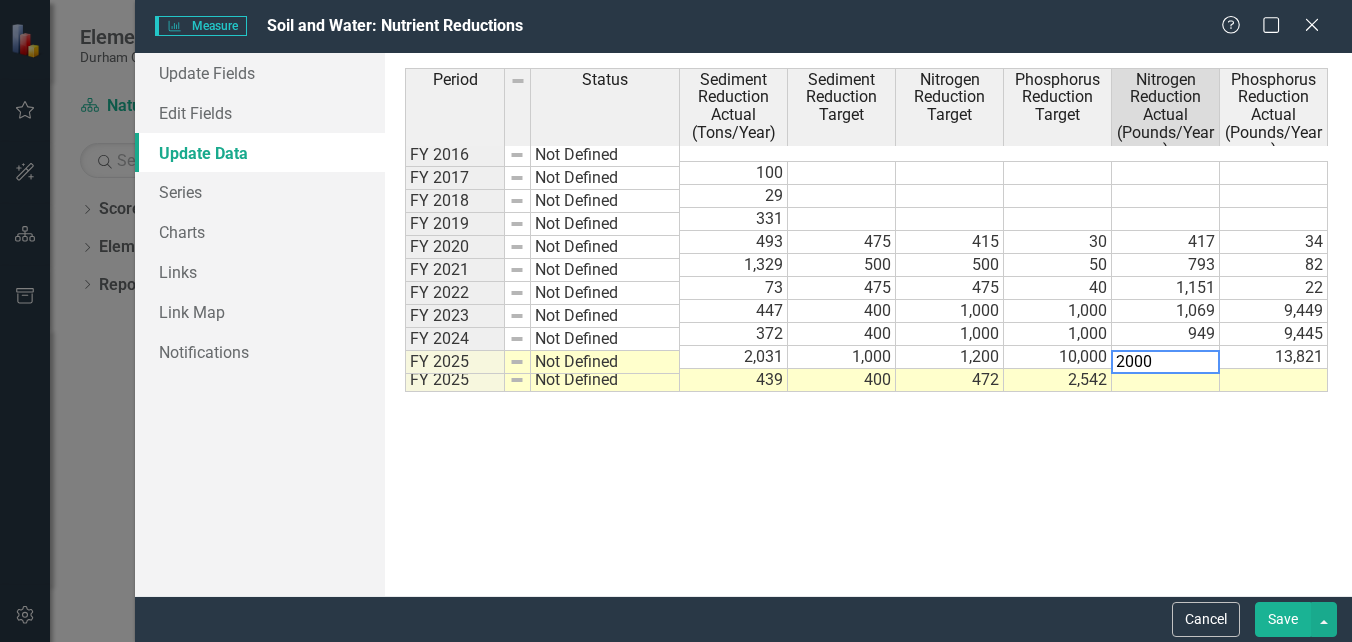 click on "Period Status Sediment Reduction Actual (Tons/Year) Sediment Reduction Target Nitrogen Reduction Target Phosphorus Reduction Target Nitrogen Reduction Actual (Pounds/Year) Phosphorus Reduction Actual (Pounds/Year) FY 2016 Not Defined 100 FY 2017 Not Defined 29 FY 2018 Not Defined 331 FY 2019 Not Defined 493 475 415 30 417 34 FY 2020 Not Defined 1,329 500 500 50 793 82 FY 2021 Not Defined 73 475 475 40 1,151 22 FY 2022 Not Defined 447 400 1,000 1,000 1,069 9,449 FY 2023 Not Defined 372 400 1,000 1,000 949 9,445 FY 2024 Not Defined 2,031 1,000 1,200 10,000 1,231 13,821 FY 2025 Not Defined 439 400 472 2,542" at bounding box center (868, 324) 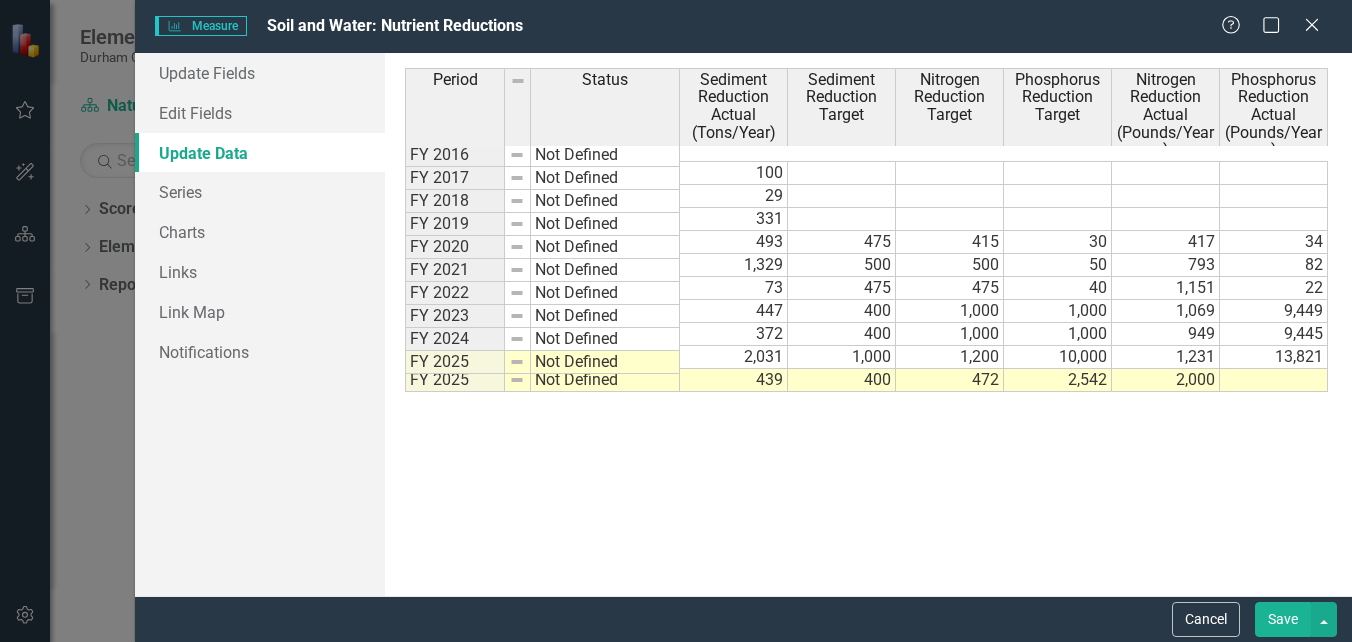 click at bounding box center (1274, 380) 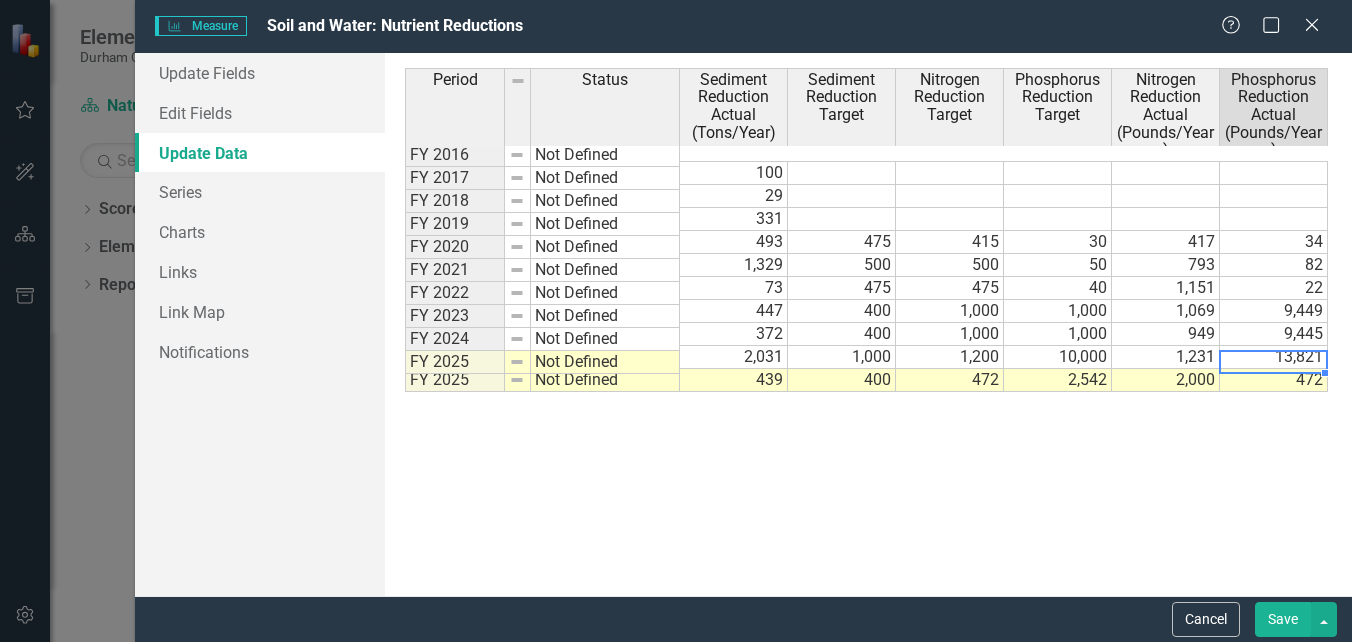 click on "472" at bounding box center [1274, 380] 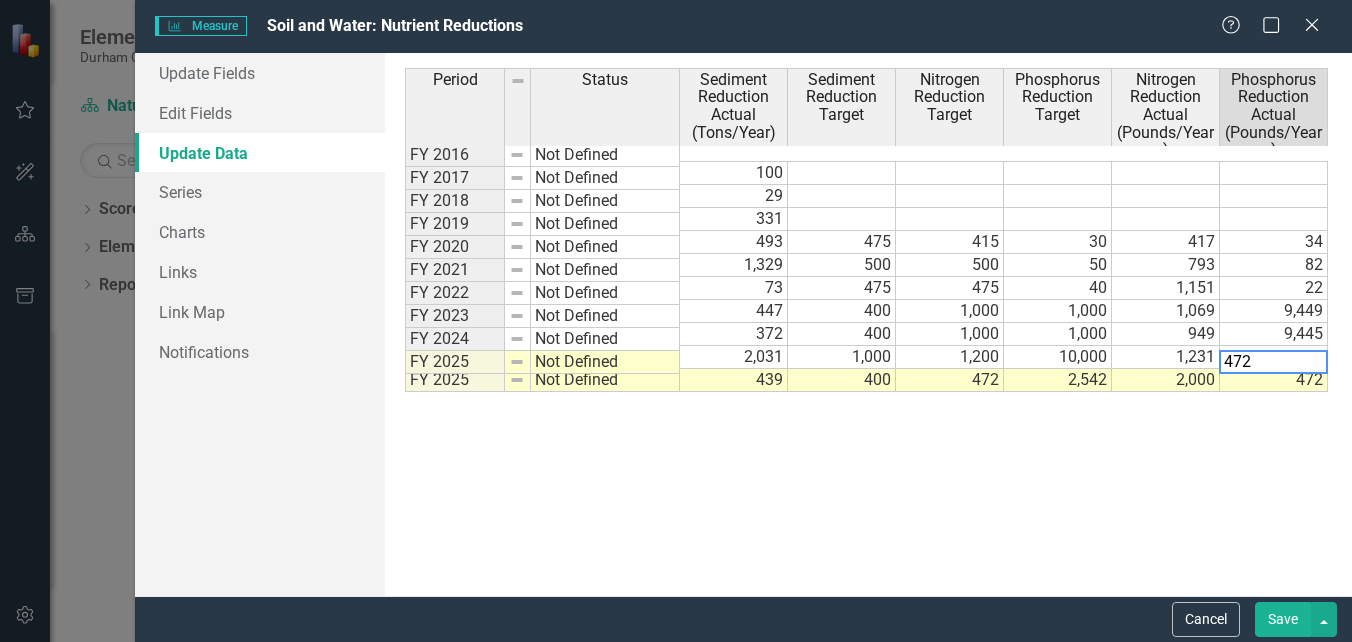 click on "472" at bounding box center (1273, 362) 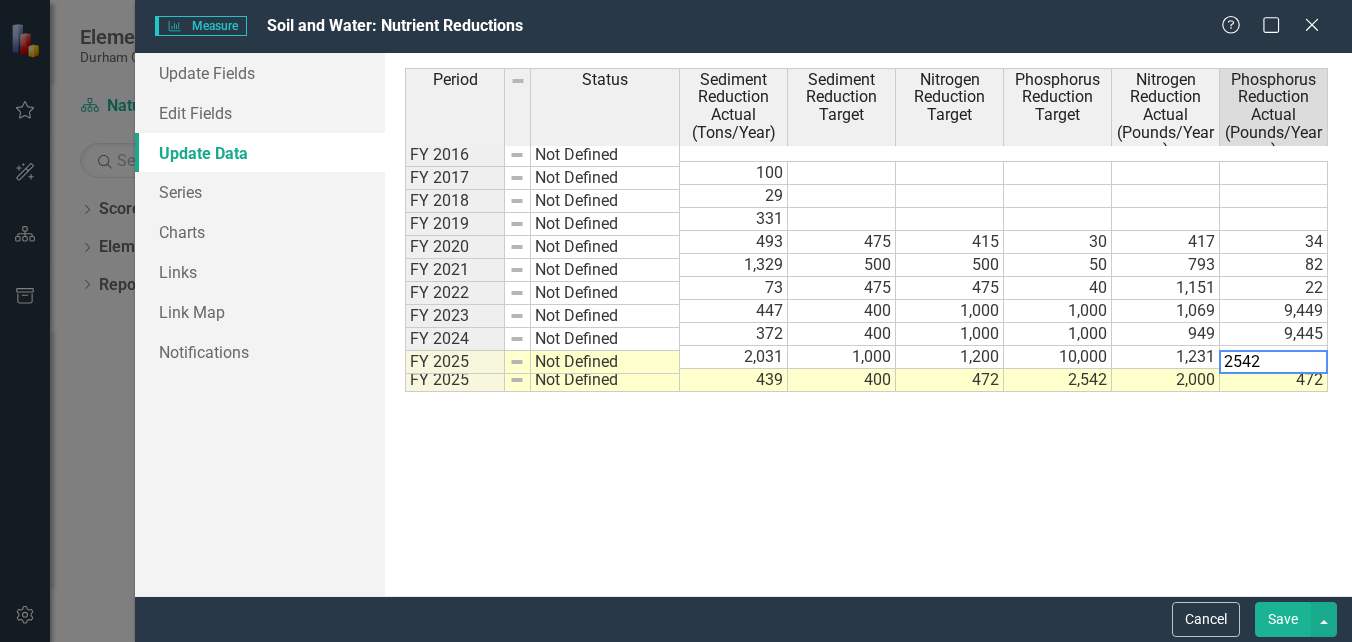 click on "Period Status Sediment Reduction Actual (Tons/Year) Sediment Reduction Target Nitrogen Reduction Target Phosphorus Reduction Target Nitrogen Reduction Actual (Pounds/Year) Phosphorus Reduction Actual (Pounds/Year) FY 2016 Not Defined 100 FY 2017 Not Defined 29 FY 2018 Not Defined 331 FY 2019 Not Defined 493 475 415 30 417 34 FY 2020 Not Defined 1,329 500 500 50 793 82 FY 2021 Not Defined 73 475 475 40 1,151 22 FY 2022 Not Defined 447 400 1,000 1,000 1,069 9,449 FY 2023 Not Defined 372 400 1,000 1,000 949 9,445 FY 2024 Not Defined 2,031 1,000 1,200 10,000 1,231 13,821 FY 2025 Not Defined 439 400 472 2,000 2,000 2,542" at bounding box center (868, 324) 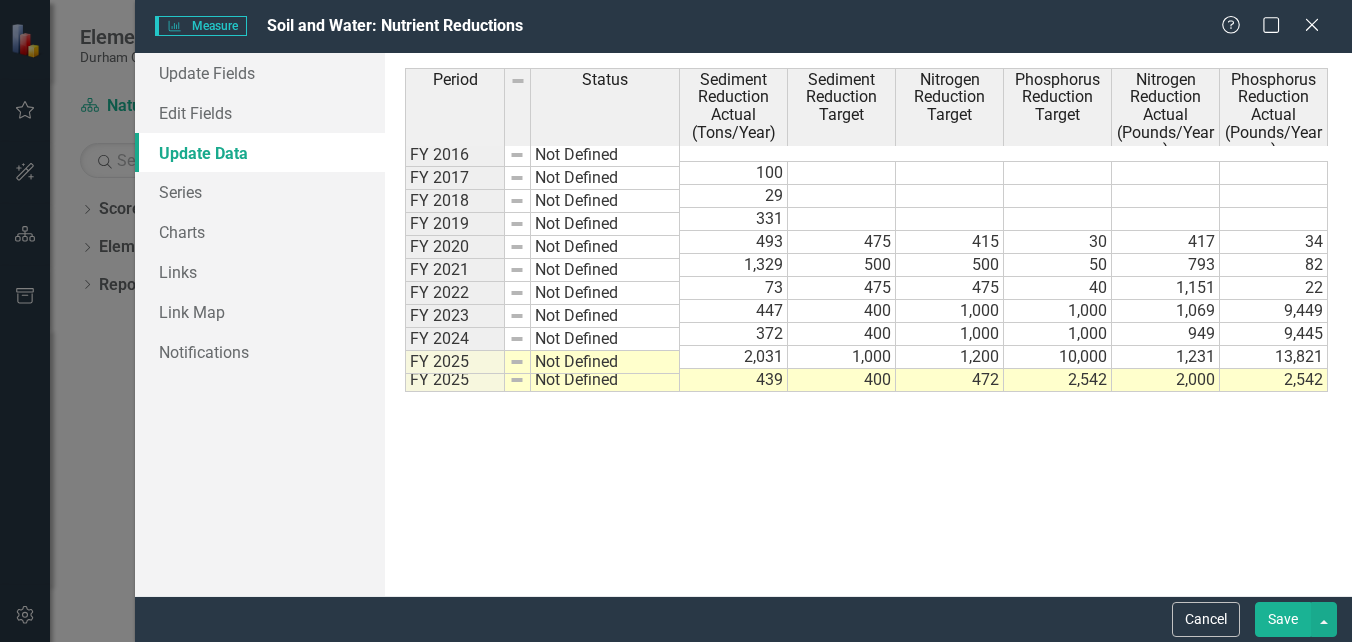 click on "2,542" at bounding box center [1058, 380] 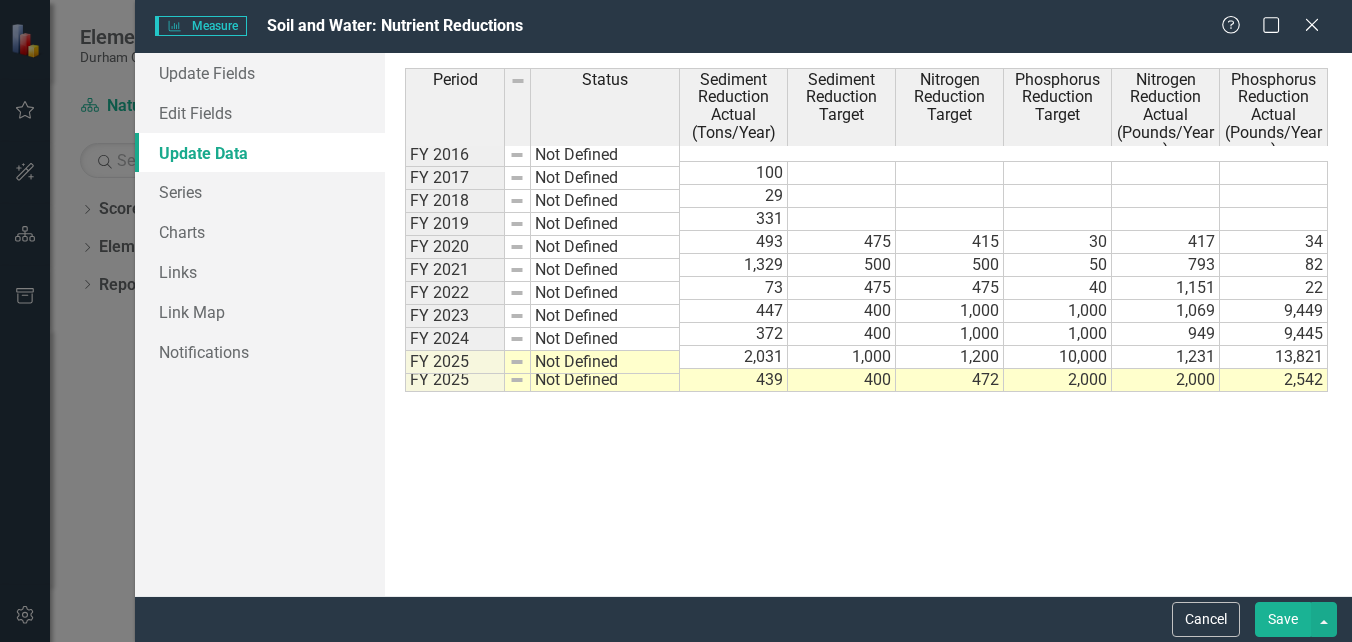click on "Period Status Sediment Reduction Actual (Tons/Year) Sediment Reduction Target Nitrogen Reduction Target Phosphorus Reduction Target Nitrogen Reduction Actual (Pounds/Year) Phosphorus Reduction Actual (Pounds/Year) FY 2016 Not Defined 100 FY 2017 Not Defined 29 FY 2018 Not Defined 331 FY 2019 Not Defined 493 475 415 30 417 34 FY 2020 Not Defined 1,329 500 500 50 793 82 FY 2021 Not Defined 73 475 475 40 1,151 22 FY 2022 Not Defined 447 400 1,000 1,000 1,069 9,449 FY 2023 Not Defined 372 400 1,000 1,000 949 9,445 FY 2024 Not Defined 2,031 1,000 1,200 10,000 1,231 13,821 FY 2025 Not Defined 439 400 472 2,000 2,000 2,542" at bounding box center (868, 324) 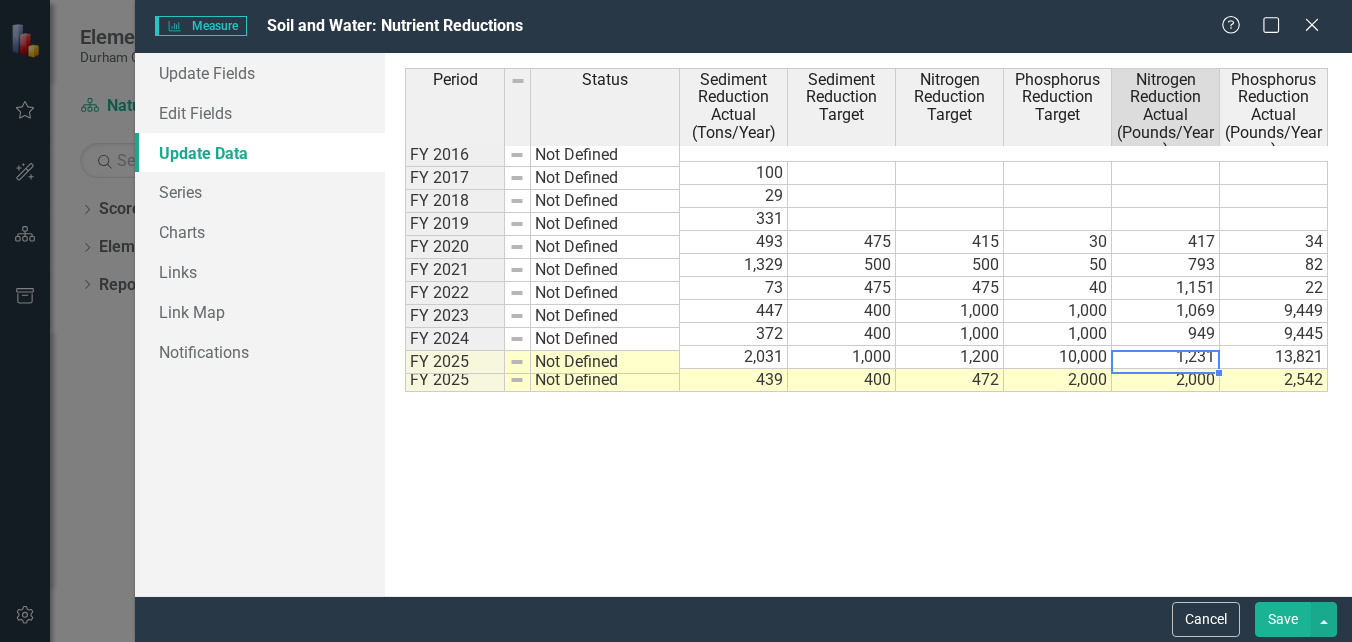 click on "2,000" at bounding box center (1166, 380) 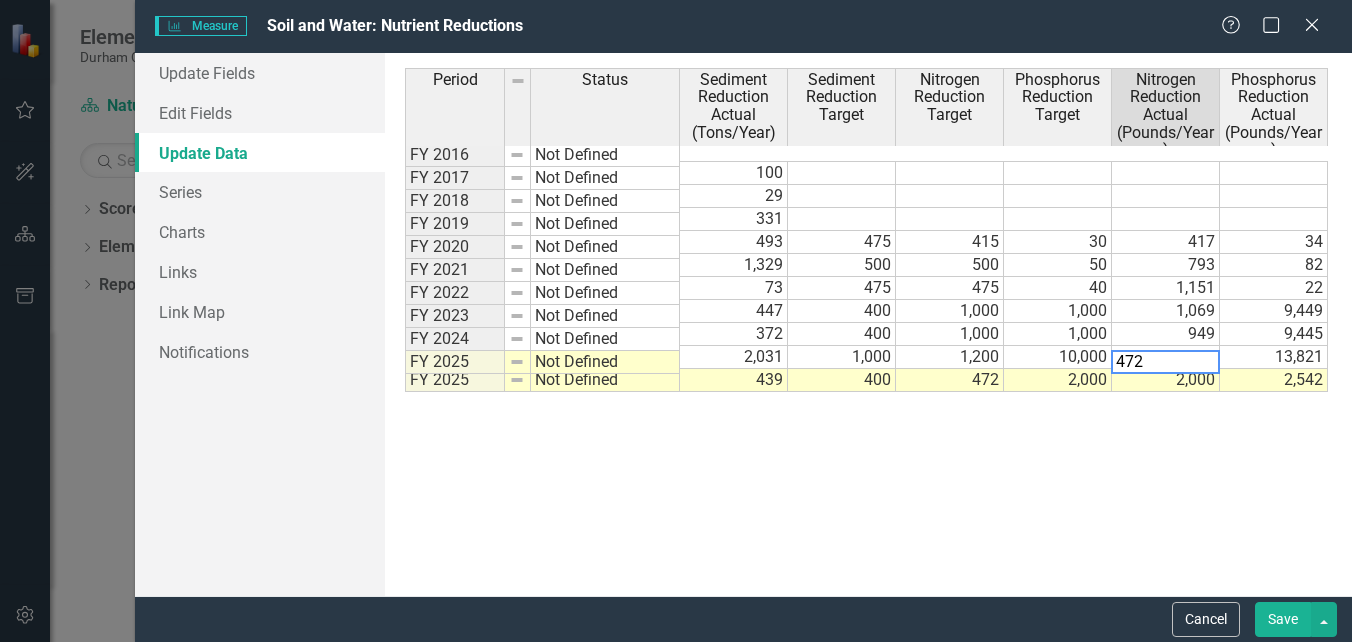 click on "Period Status Sediment Reduction Actual (Tons/Year) Sediment Reduction Target Nitrogen Reduction Target Phosphorus Reduction Target Nitrogen Reduction Actual (Pounds/Year) Phosphorus Reduction Actual (Pounds/Year) FY 2016 Not Defined 100 FY 2017 Not Defined 29 FY 2018 Not Defined 331 FY 2019 Not Defined 493 475 415 30 417 34 FY 2020 Not Defined 1,329 500 500 50 793 82 FY 2021 Not Defined 73 475 475 40 1,151 22 FY 2022 Not Defined 447 400 1,000 1,000 1,069 9,449 FY 2023 Not Defined 372 400 1,000 1,000 949 9,445 FY 2024 Not Defined 2,031 1,000 1,200 10,000 1,231 13,821 FY 2025 Not Defined 439 400 472 2,000 2,000 2,542" at bounding box center (868, 324) 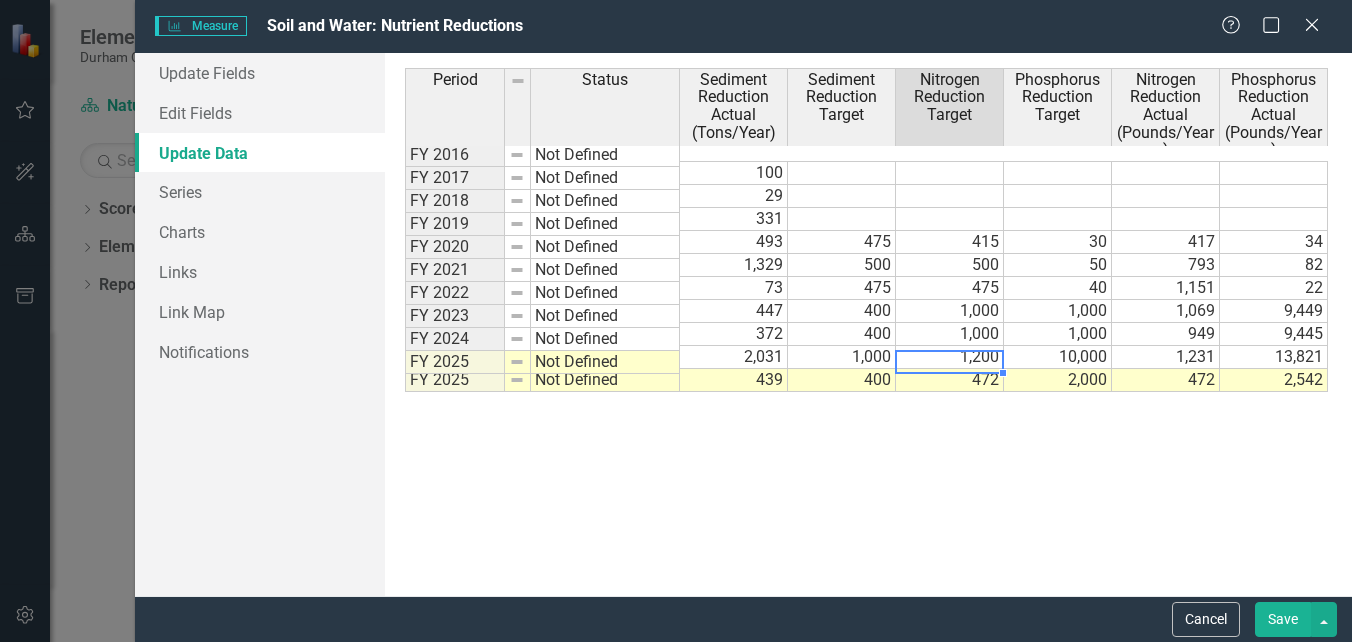 click on "472" at bounding box center [950, 380] 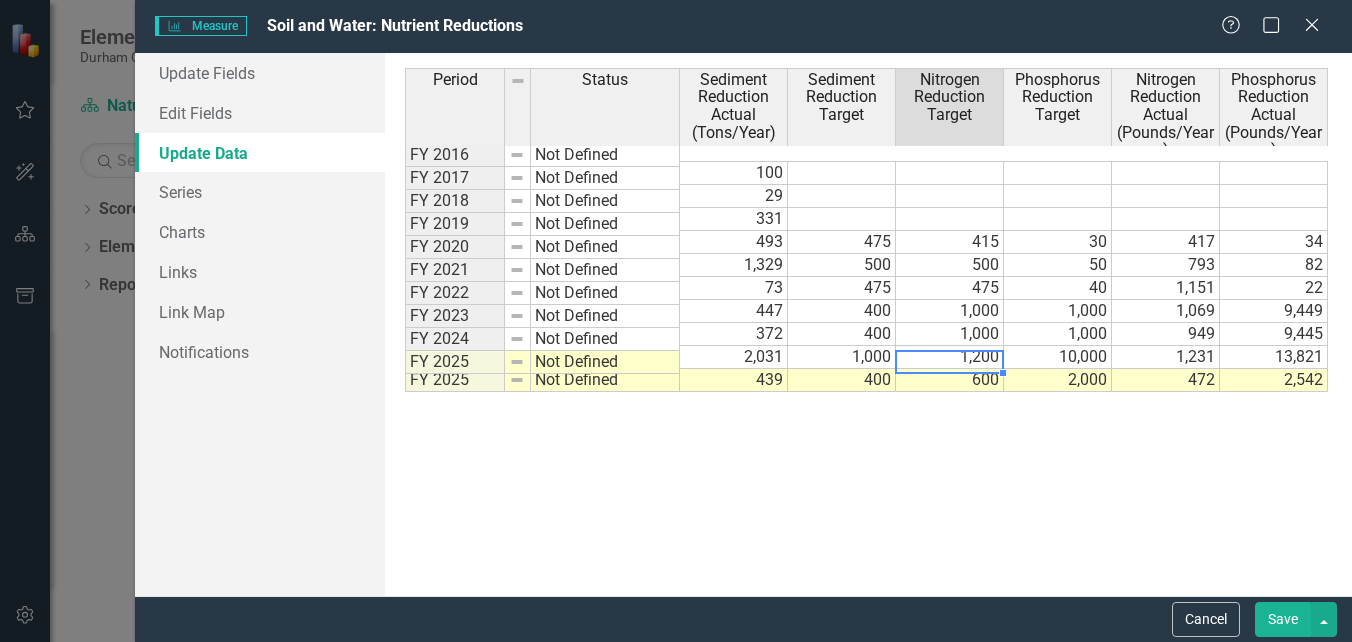 click on "Period Status Sediment Reduction Actual (Tons/Year) Sediment Reduction Target Nitrogen Reduction Target Phosphorus Reduction Target Nitrogen Reduction Actual (Pounds/Year) Phosphorus Reduction Actual (Pounds/Year) FY 2016 Not Defined 100 FY 2017 Not Defined 29 FY 2018 Not Defined 331 FY 2019 Not Defined 493 475 415 30 417 34 FY 2020 Not Defined 1,329 500 500 50 793 82 FY 2021 Not Defined 73 475 475 40 1,151 22 FY 2022 Not Defined 447 400 1,000 1,000 1,069 9,449 FY 2023 Not Defined 372 400 1,000 1,000 949 9,445 FY 2024 Not Defined 2,031 1,000 1,200 10,000 1,231 13,821 FY 2025 Not Defined 439 400 600 2,000 472 2,542" at bounding box center (868, 324) 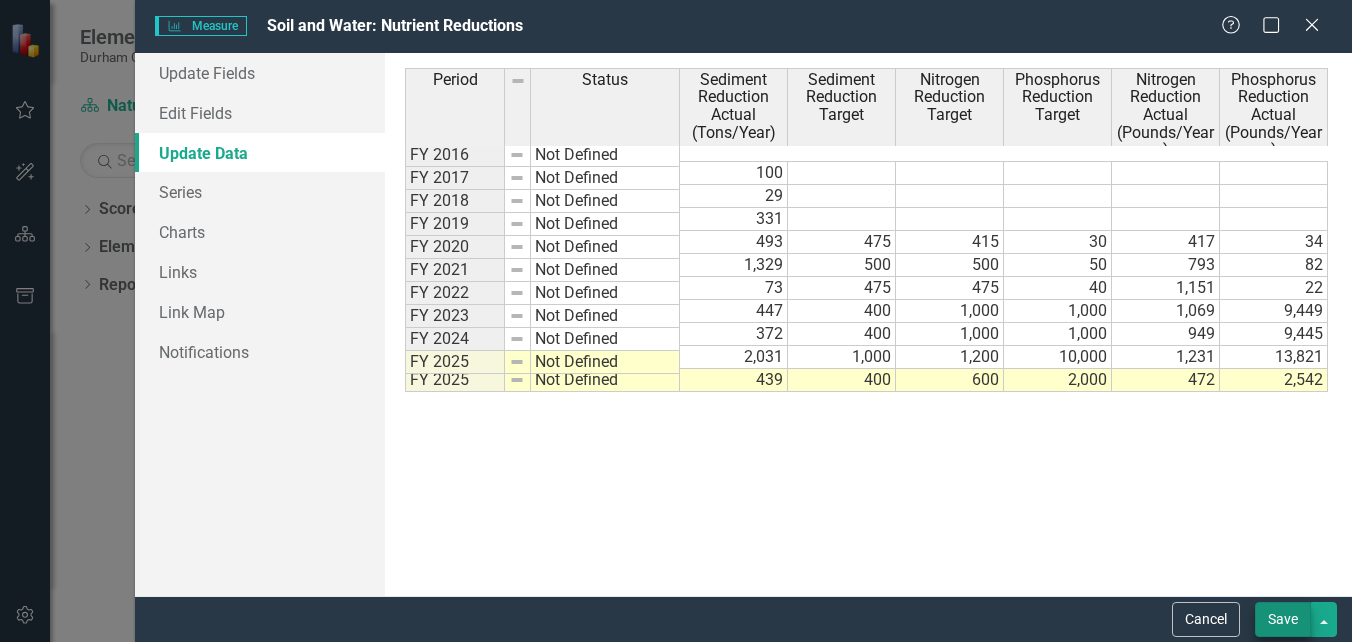 type on "600" 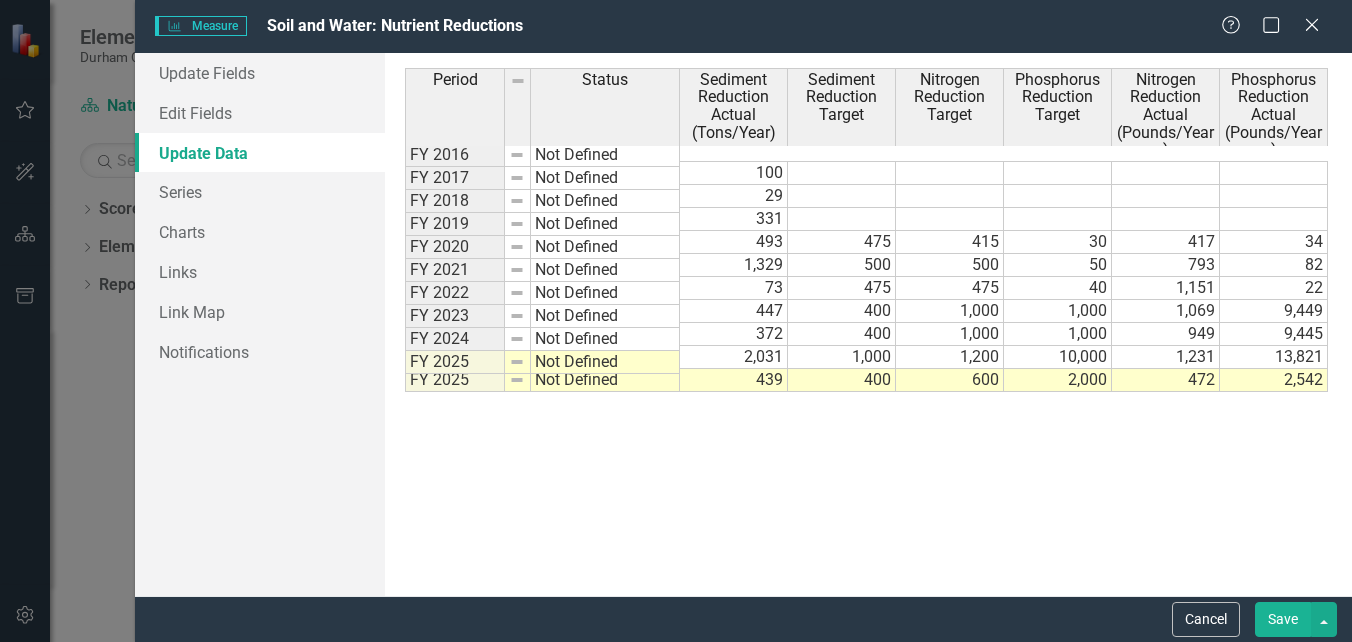 click on "Save" at bounding box center (1283, 619) 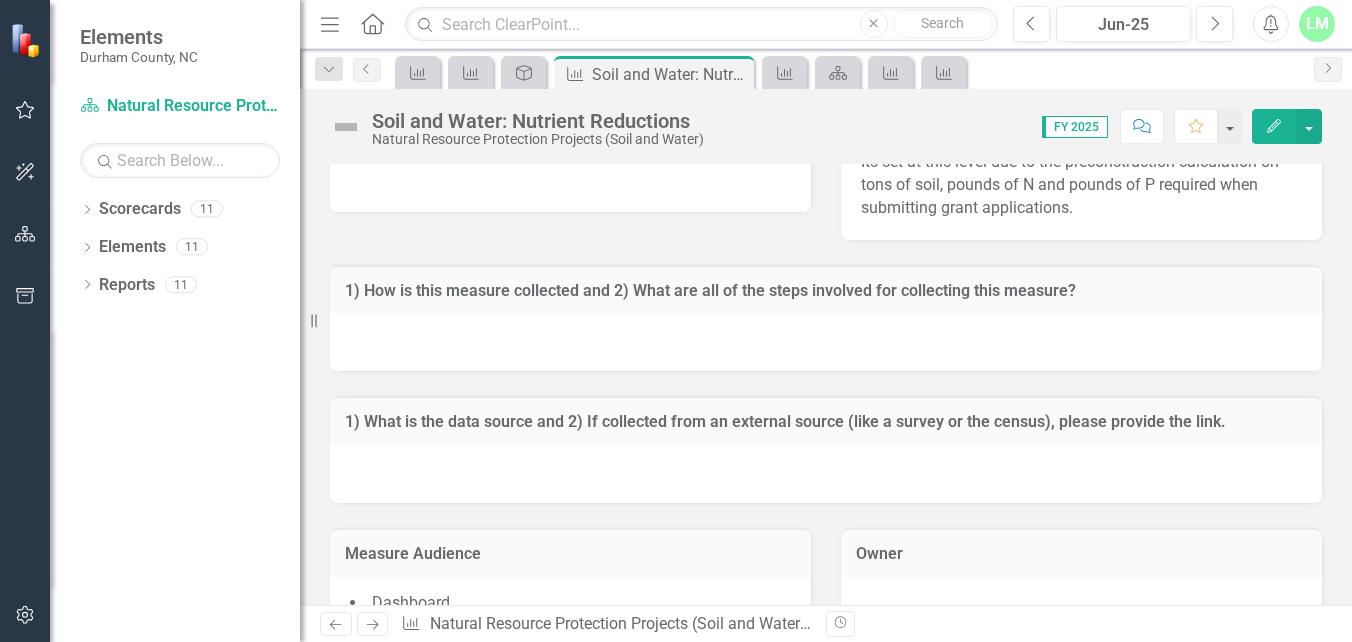 scroll, scrollTop: 2040, scrollLeft: 0, axis: vertical 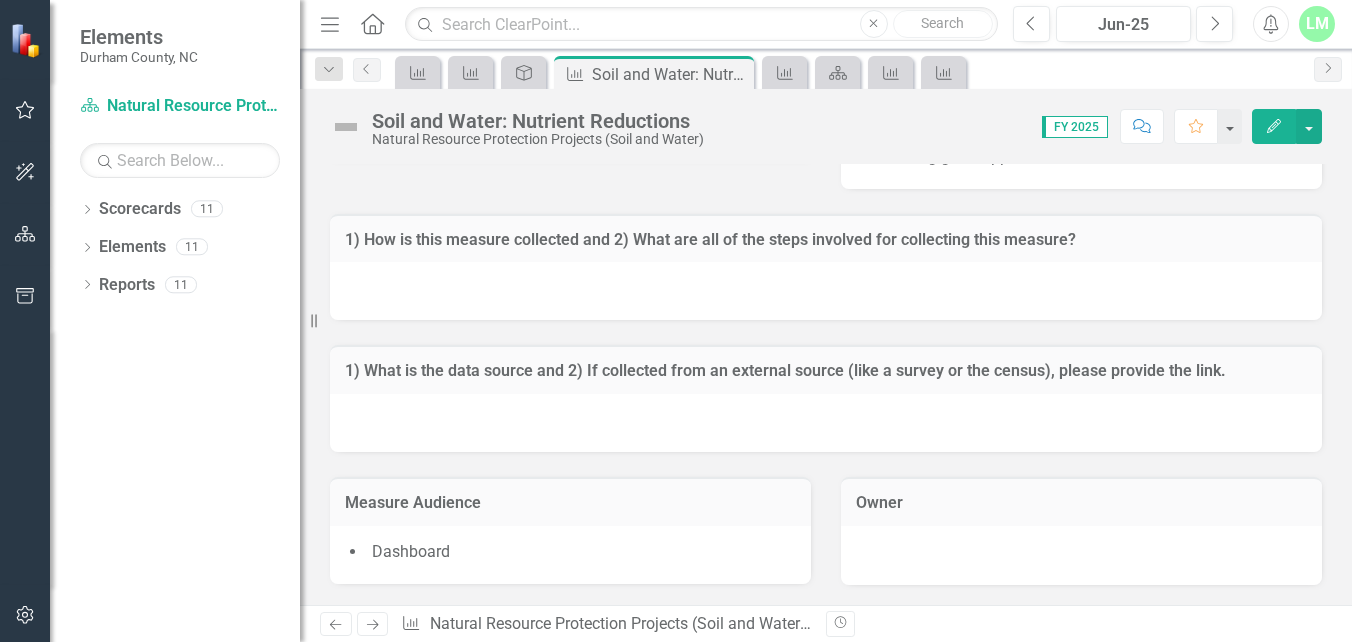 click on "Dashboard" at bounding box center [411, 551] 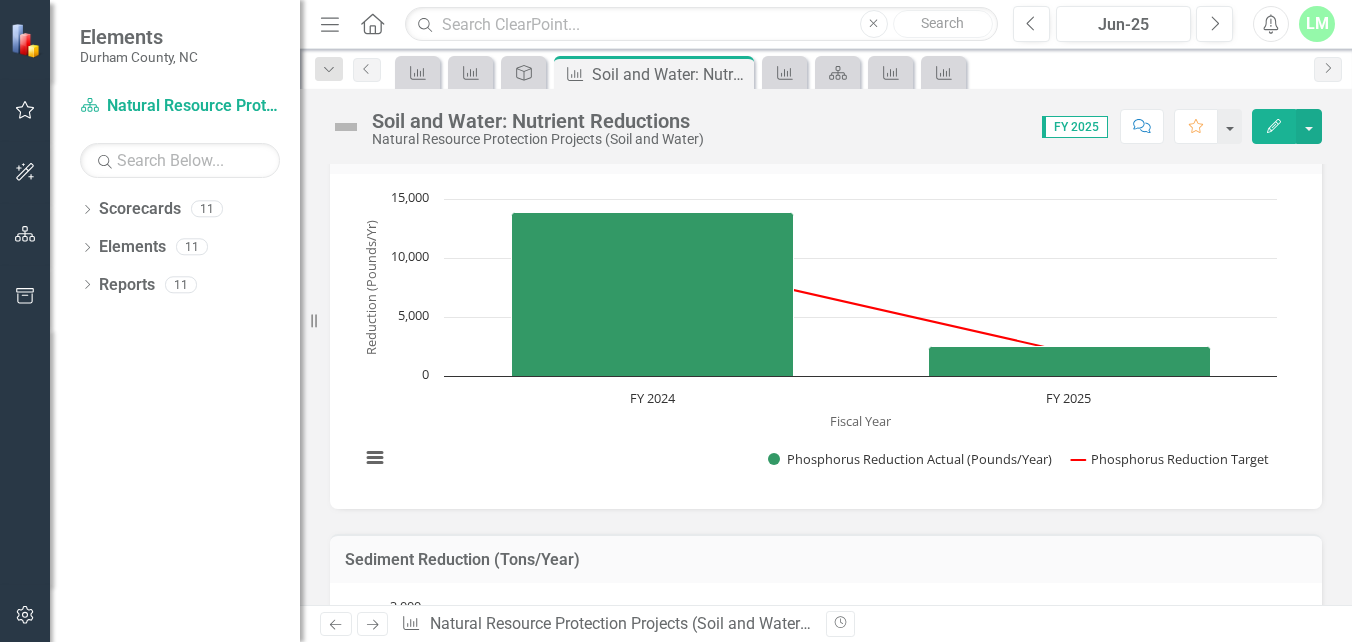 scroll, scrollTop: 0, scrollLeft: 0, axis: both 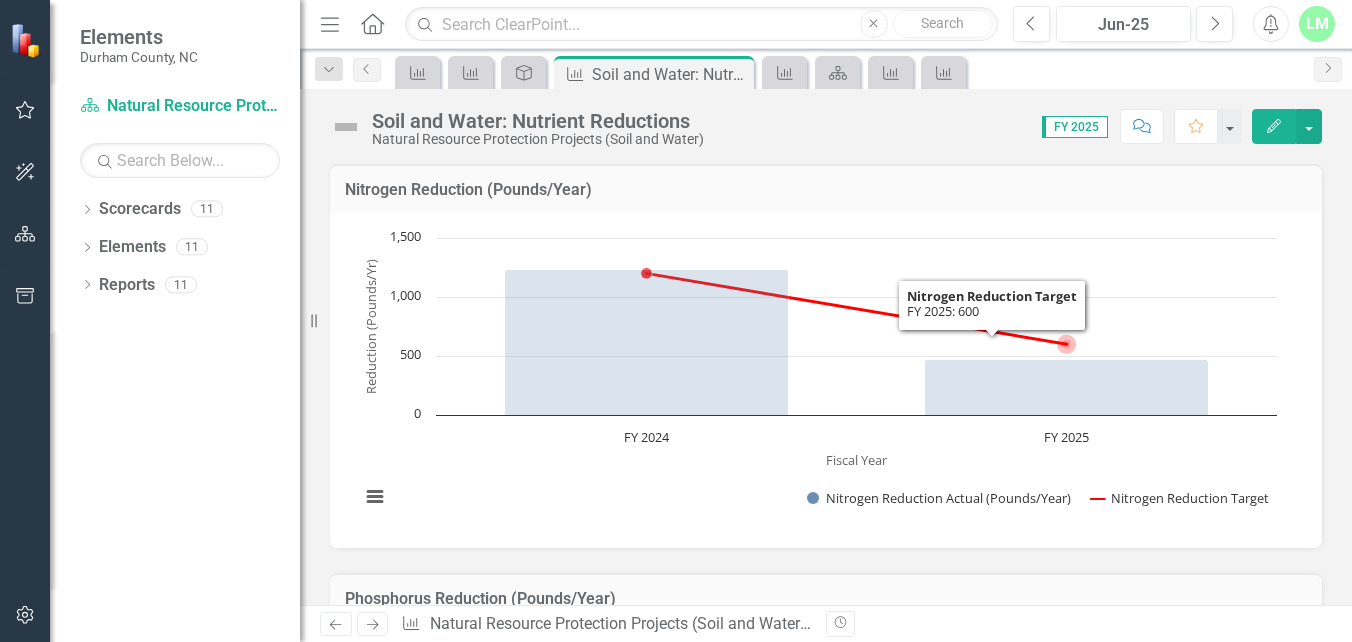 click at bounding box center (818, 378) 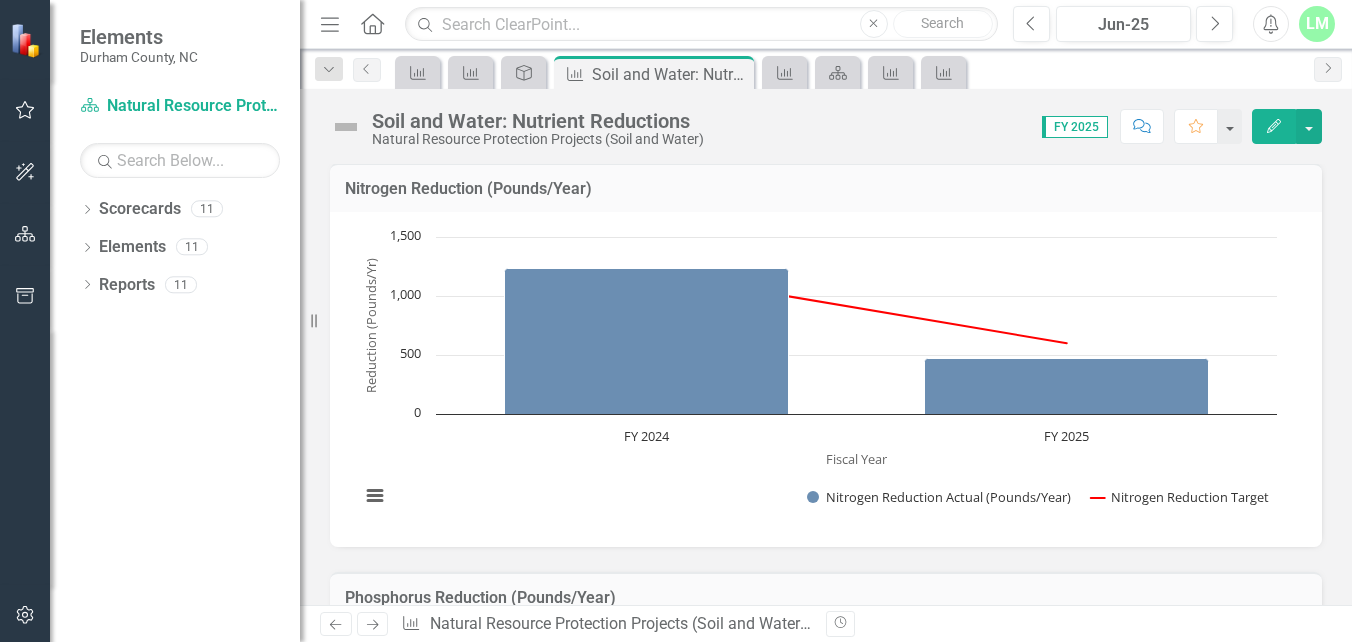 scroll, scrollTop: 0, scrollLeft: 0, axis: both 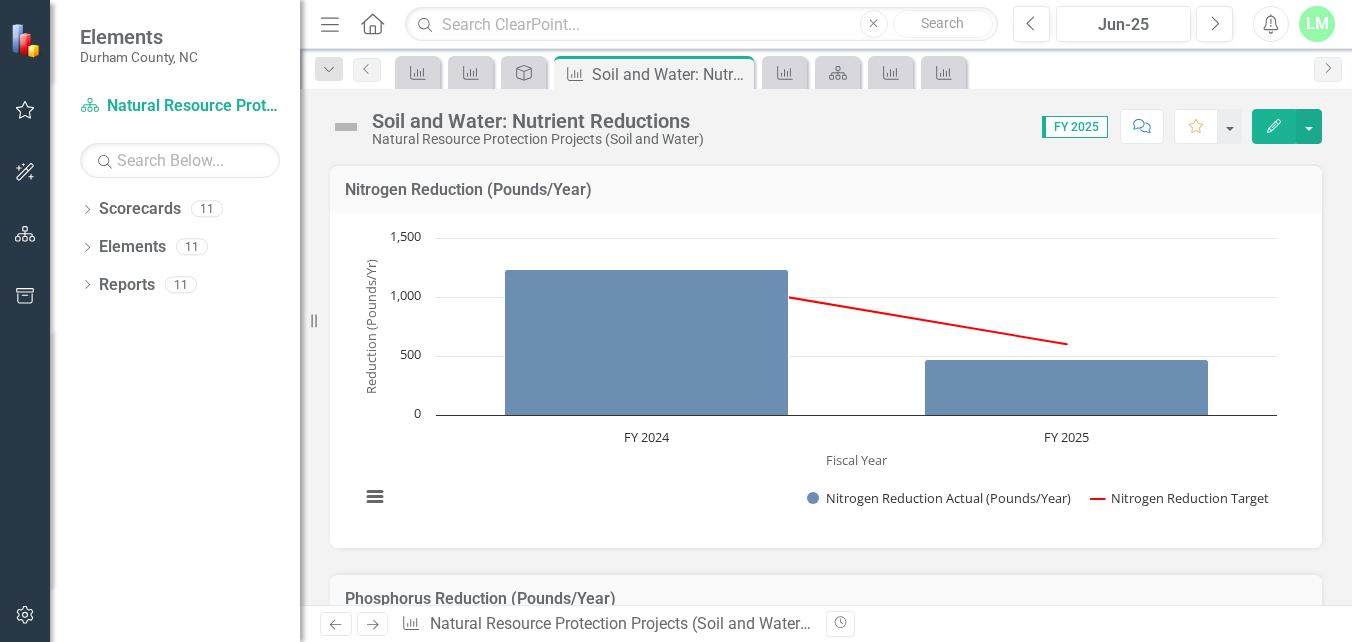 click on "Edit" at bounding box center (1274, 126) 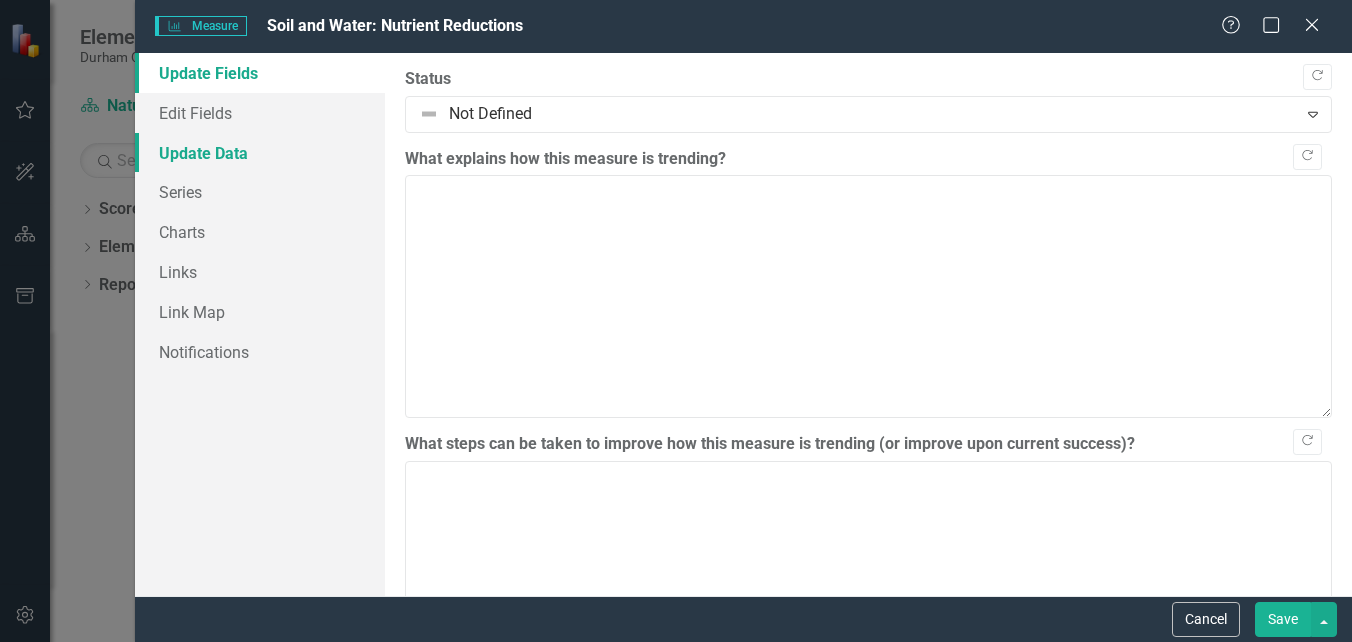 click on "Update  Data" at bounding box center (260, 153) 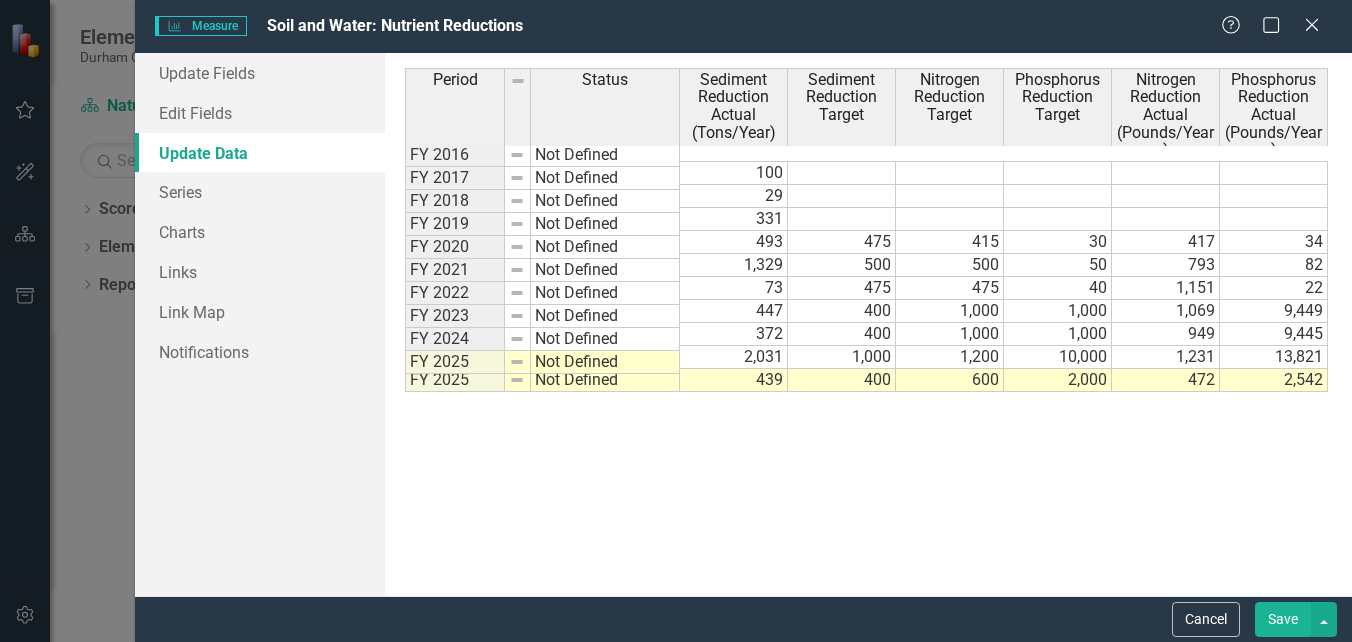 click on "Help Maximize Close" at bounding box center [1276, 26] 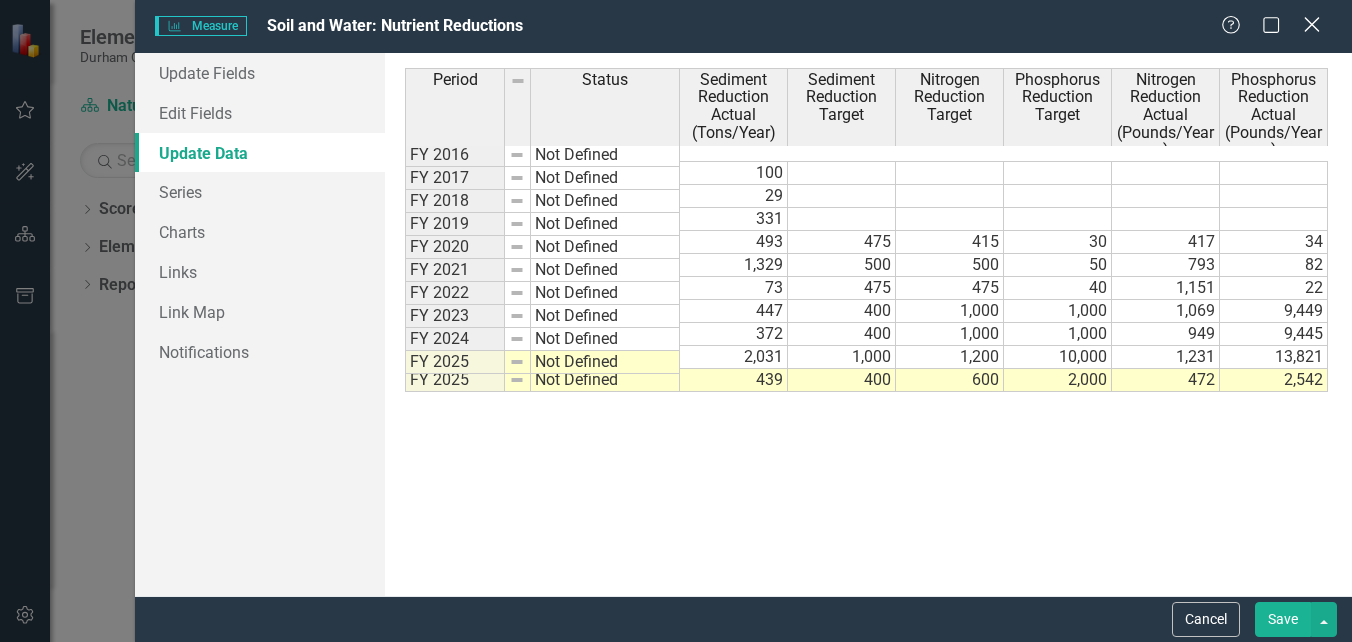 click on "Close" at bounding box center [1311, 24] 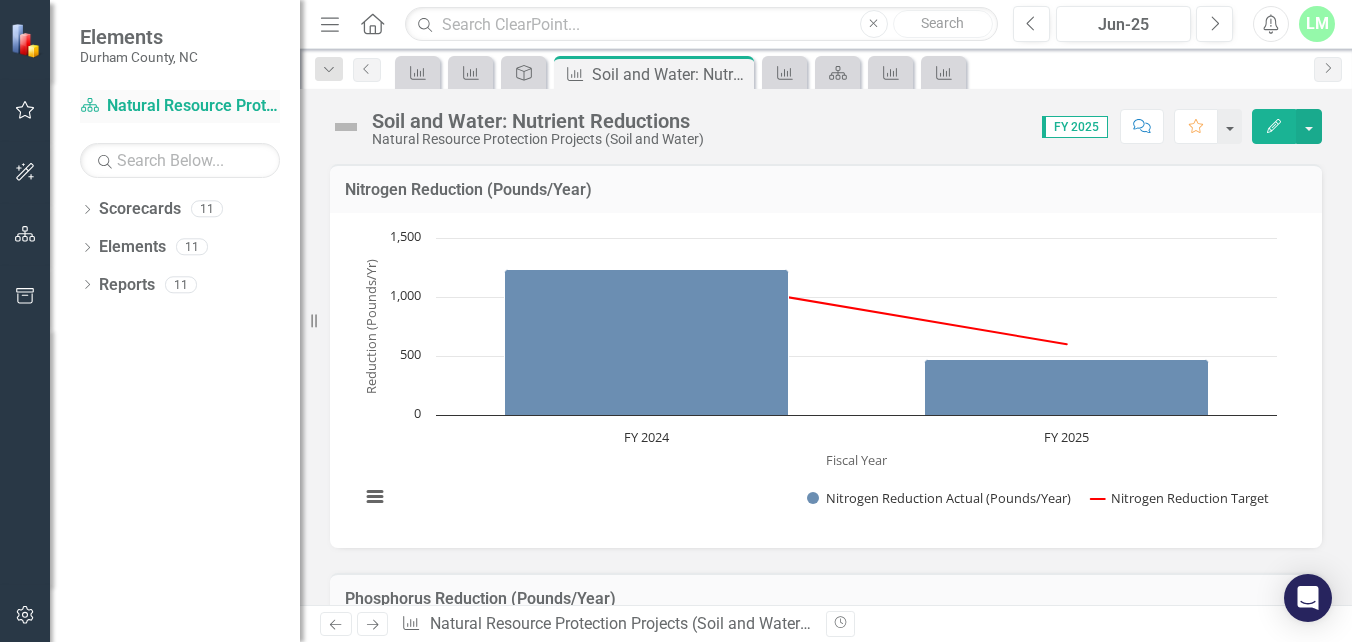click on "Scorecard Natural Resource Protection Projects (Soil and Water)" at bounding box center (180, 106) 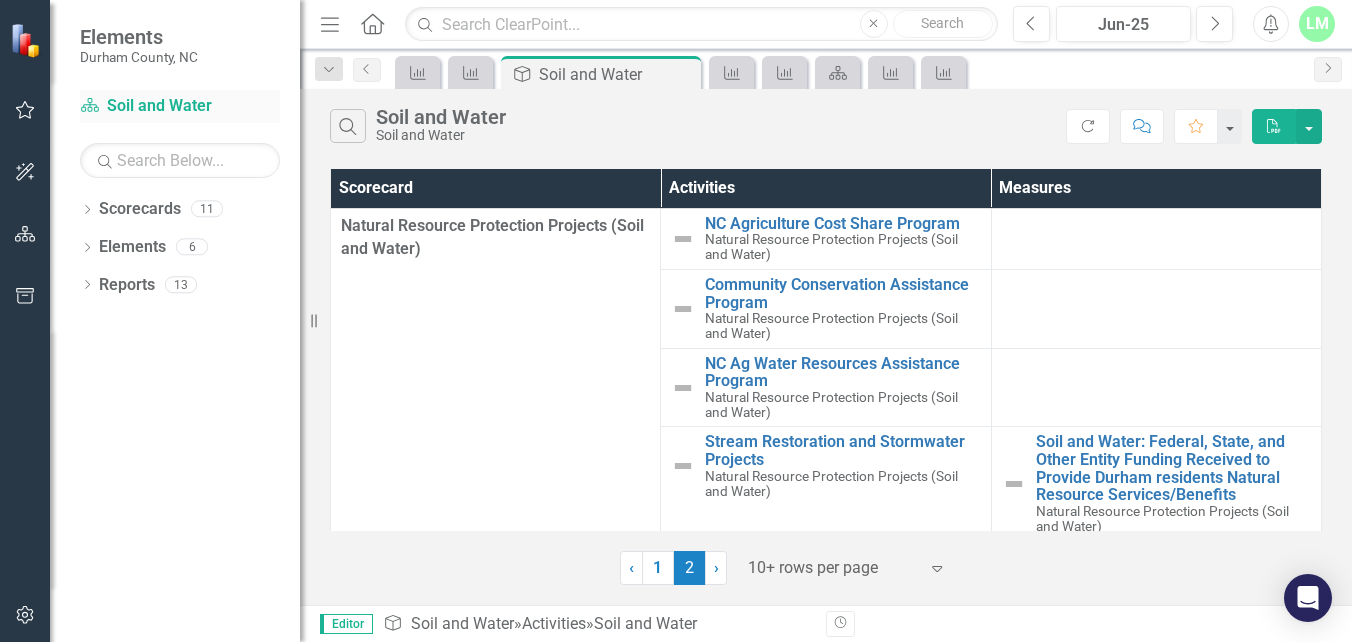 click on "Scorecard Soil and Water" at bounding box center [180, 106] 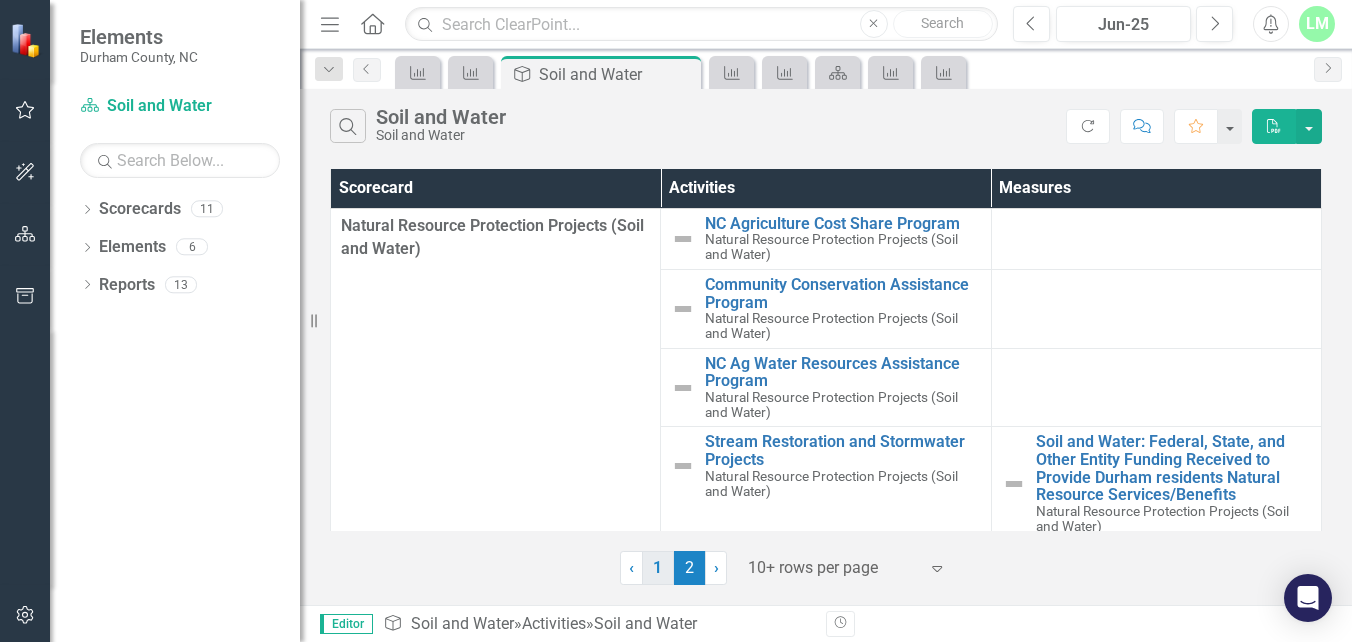 click on "1" at bounding box center [658, 568] 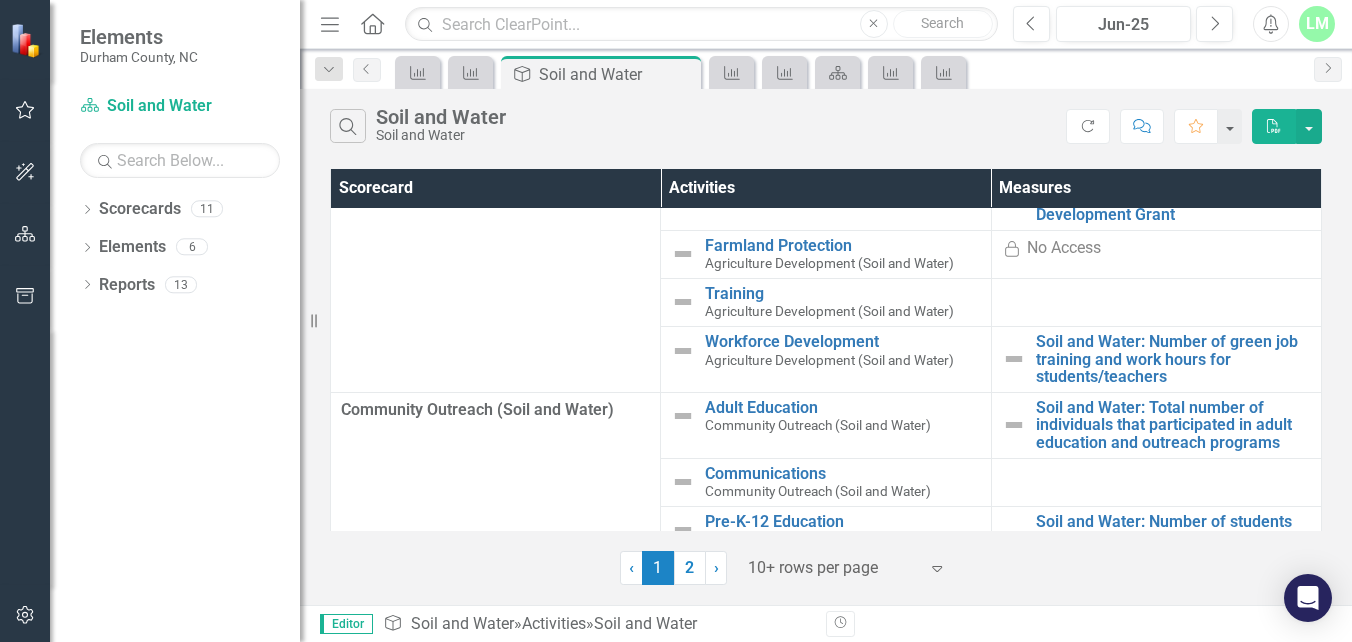 scroll, scrollTop: 6, scrollLeft: 0, axis: vertical 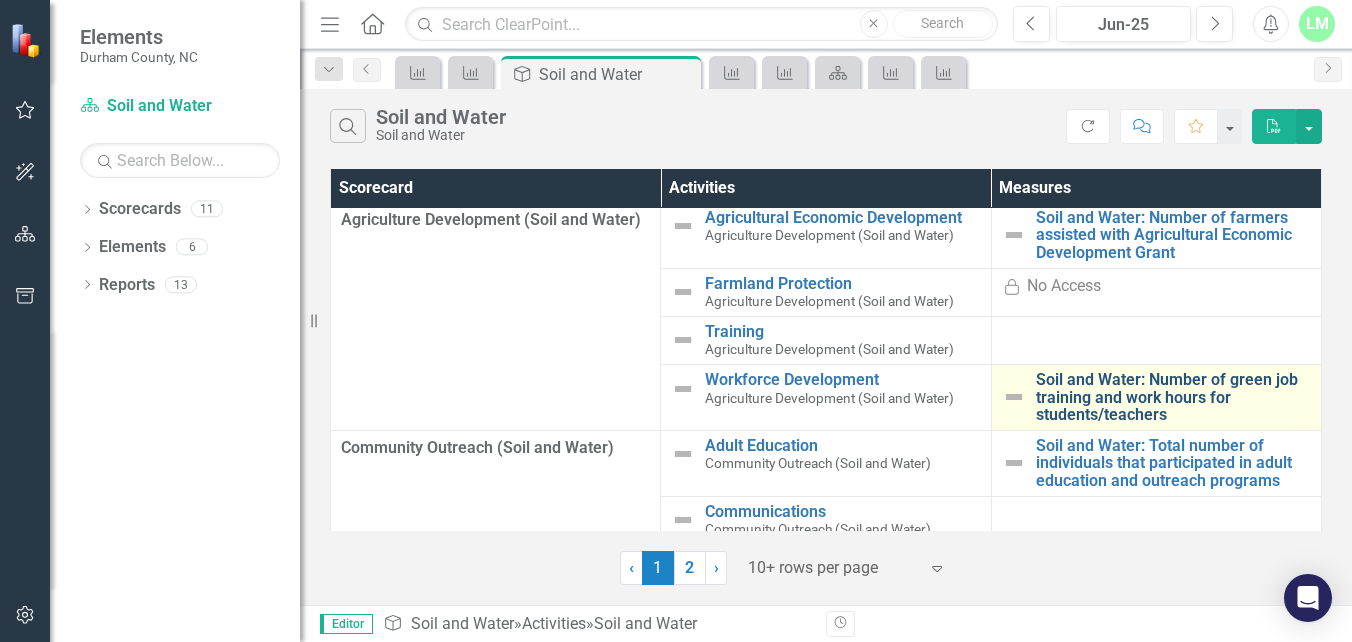 click on "Soil and Water: Number of green job training and work hours for students/teachers" at bounding box center [1173, 397] 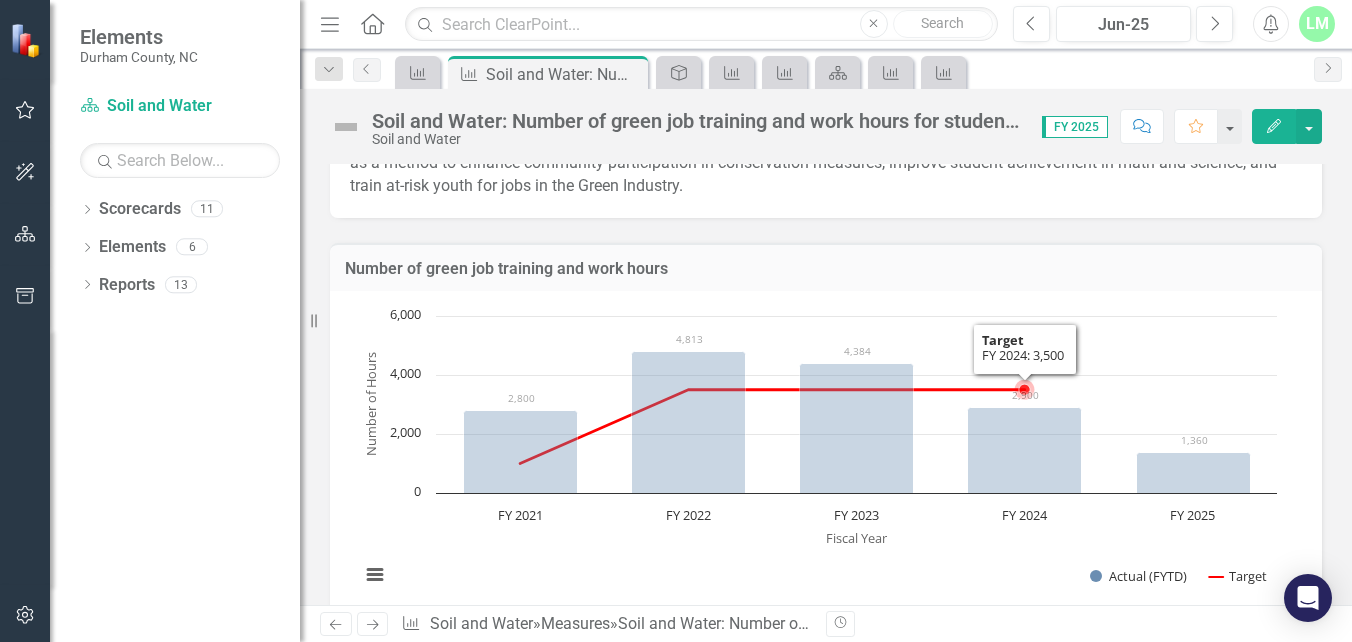 scroll, scrollTop: 169, scrollLeft: 0, axis: vertical 